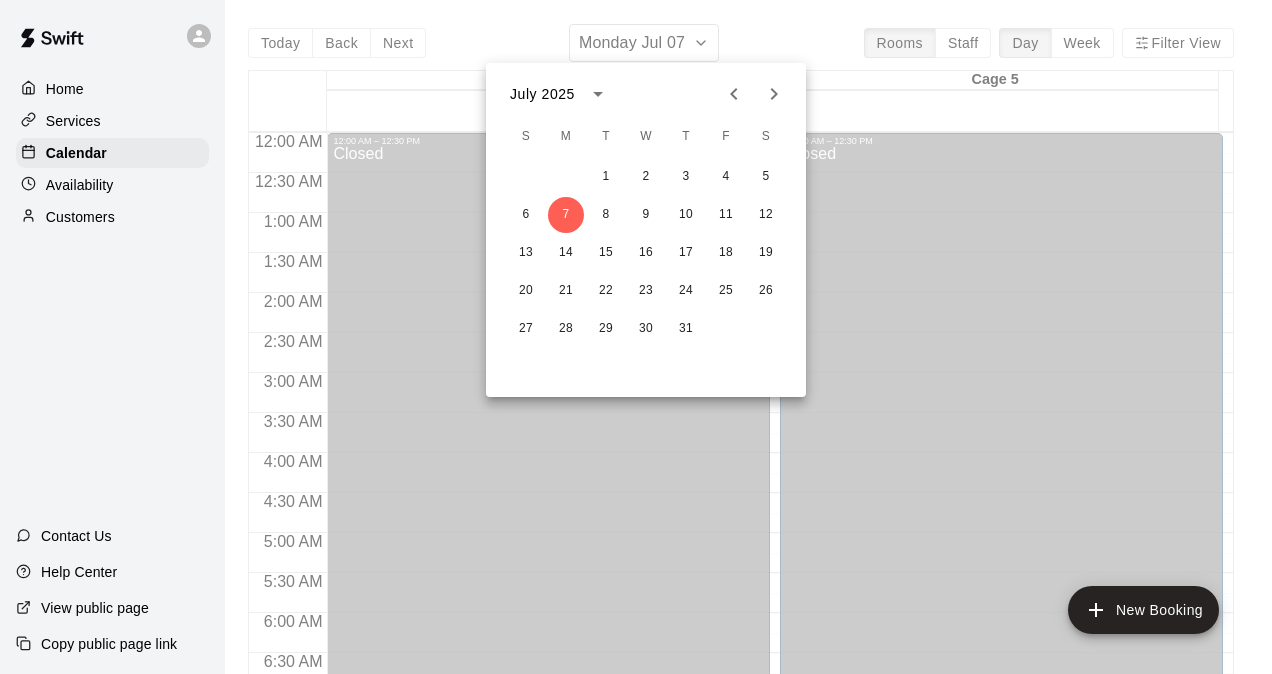 scroll, scrollTop: 0, scrollLeft: 0, axis: both 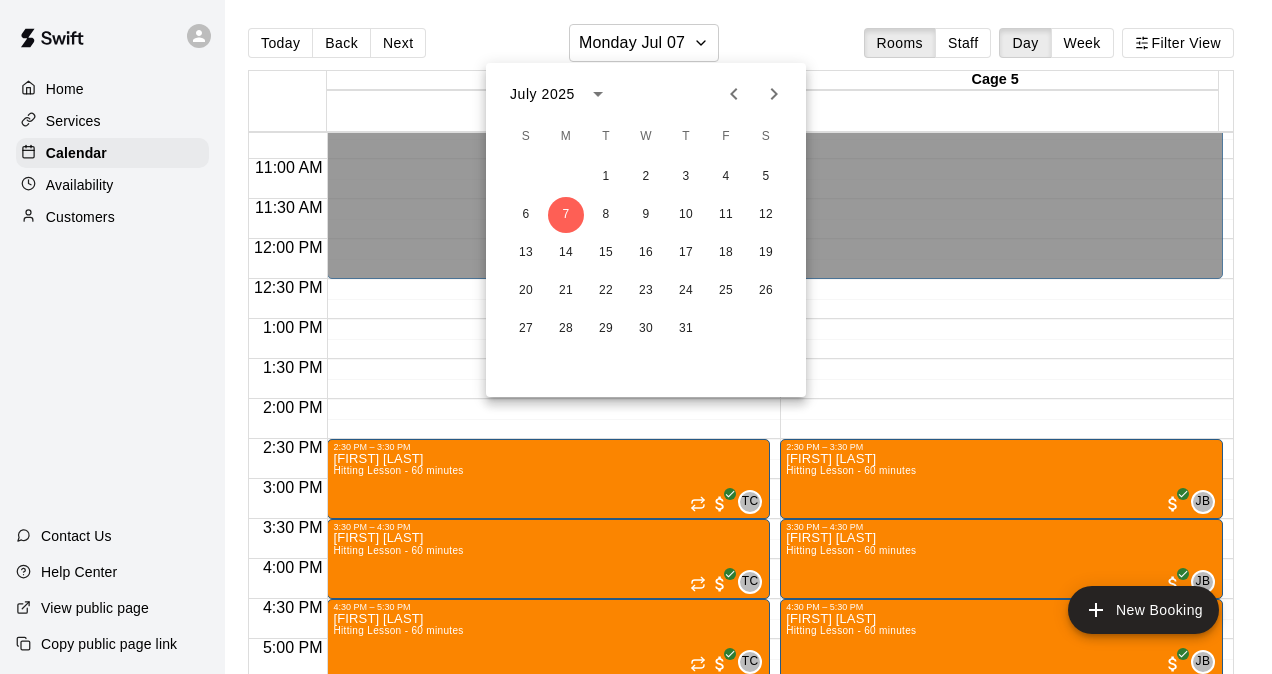 click at bounding box center [636, 337] 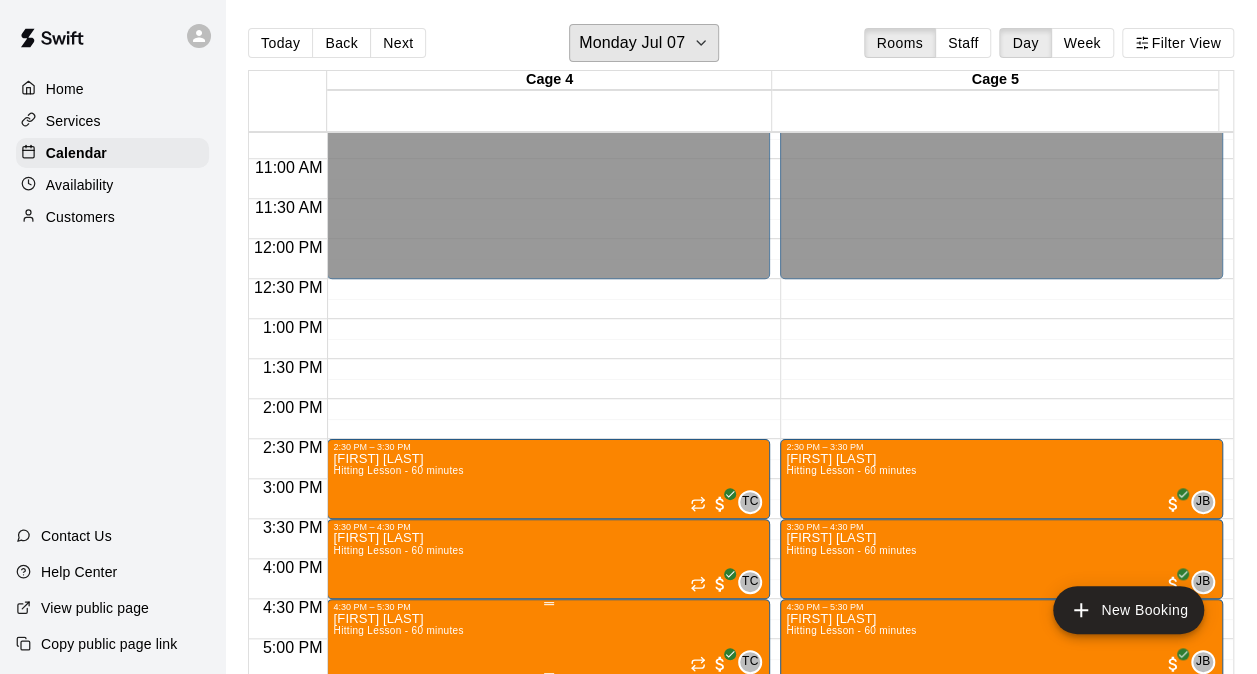 type 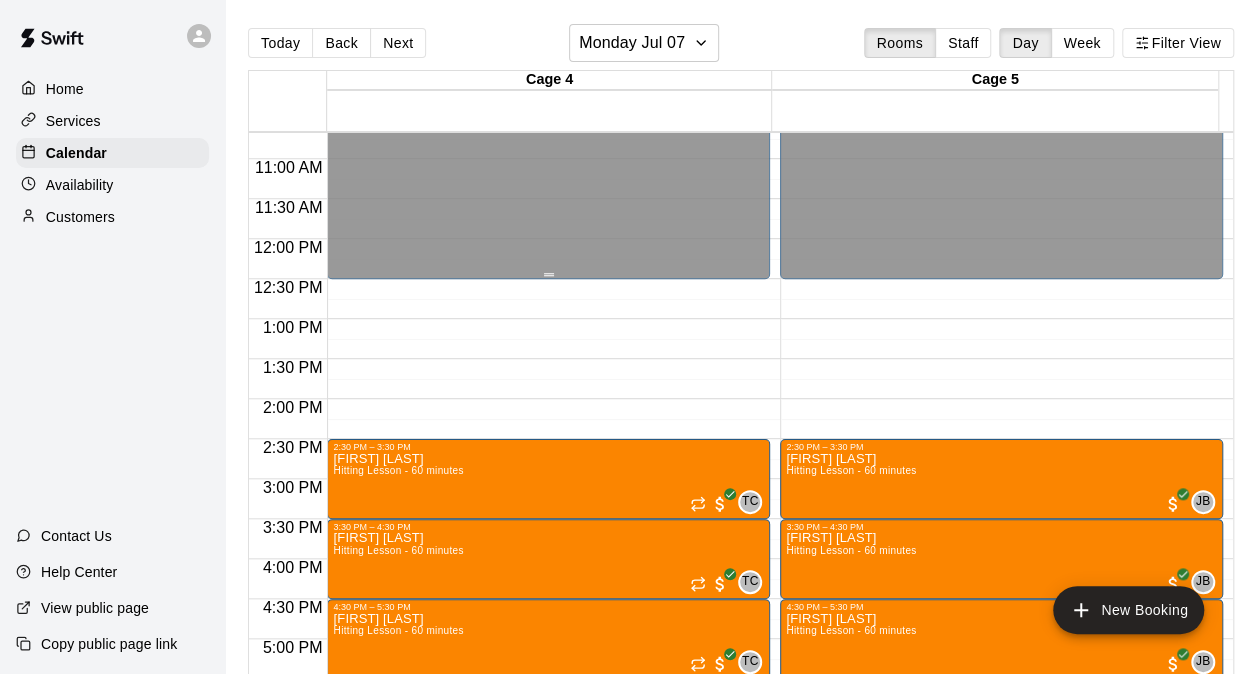 scroll, scrollTop: 1054, scrollLeft: 0, axis: vertical 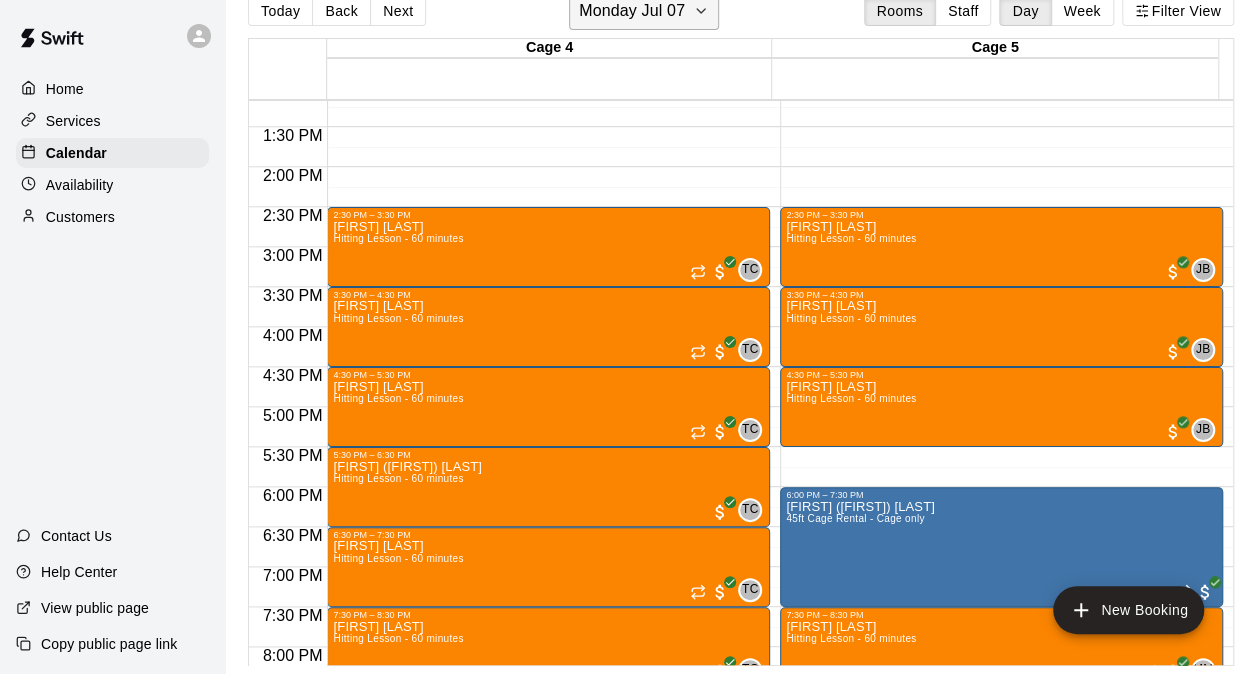 click on "Monday Jul 07" at bounding box center (632, 11) 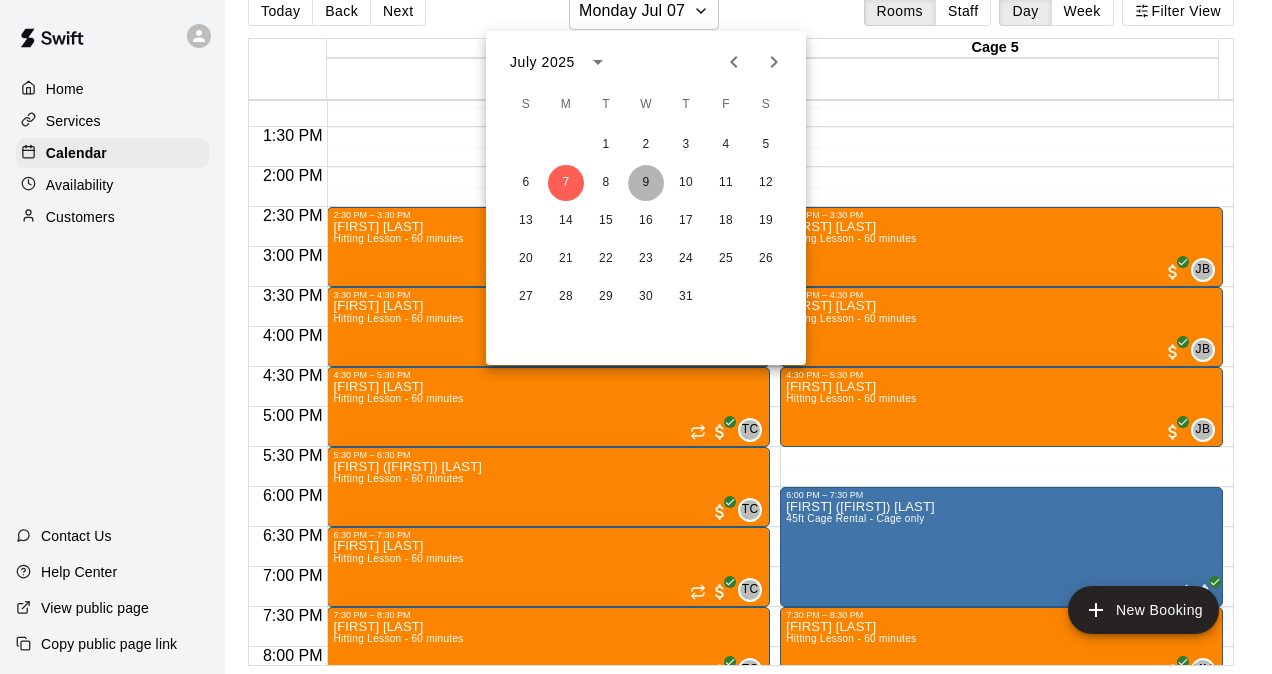 click on "9" at bounding box center [646, 183] 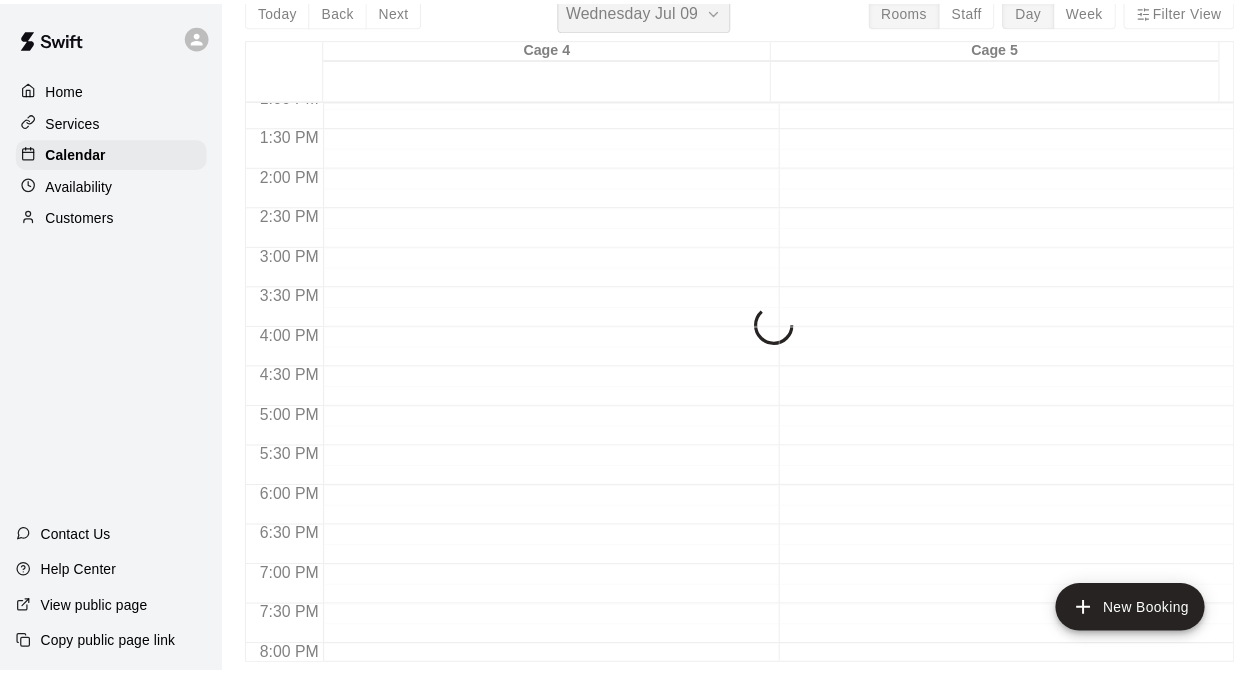 scroll, scrollTop: 24, scrollLeft: 0, axis: vertical 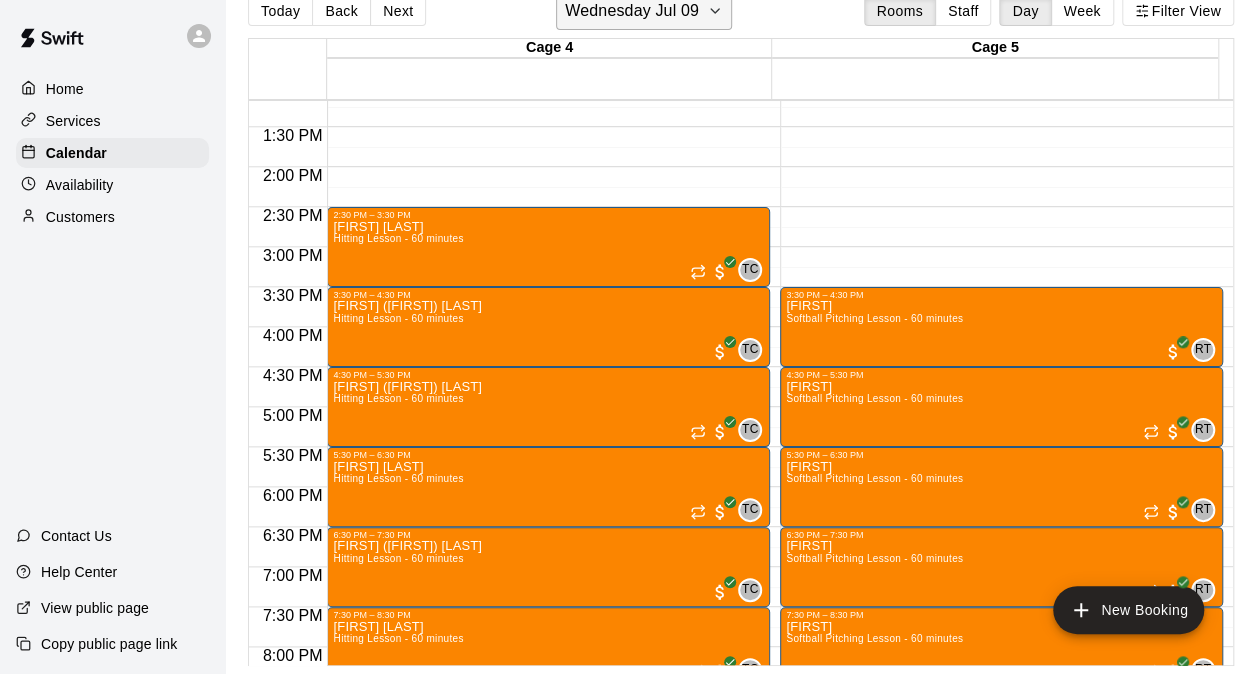 click on "Wednesday Jul 09" at bounding box center (632, 11) 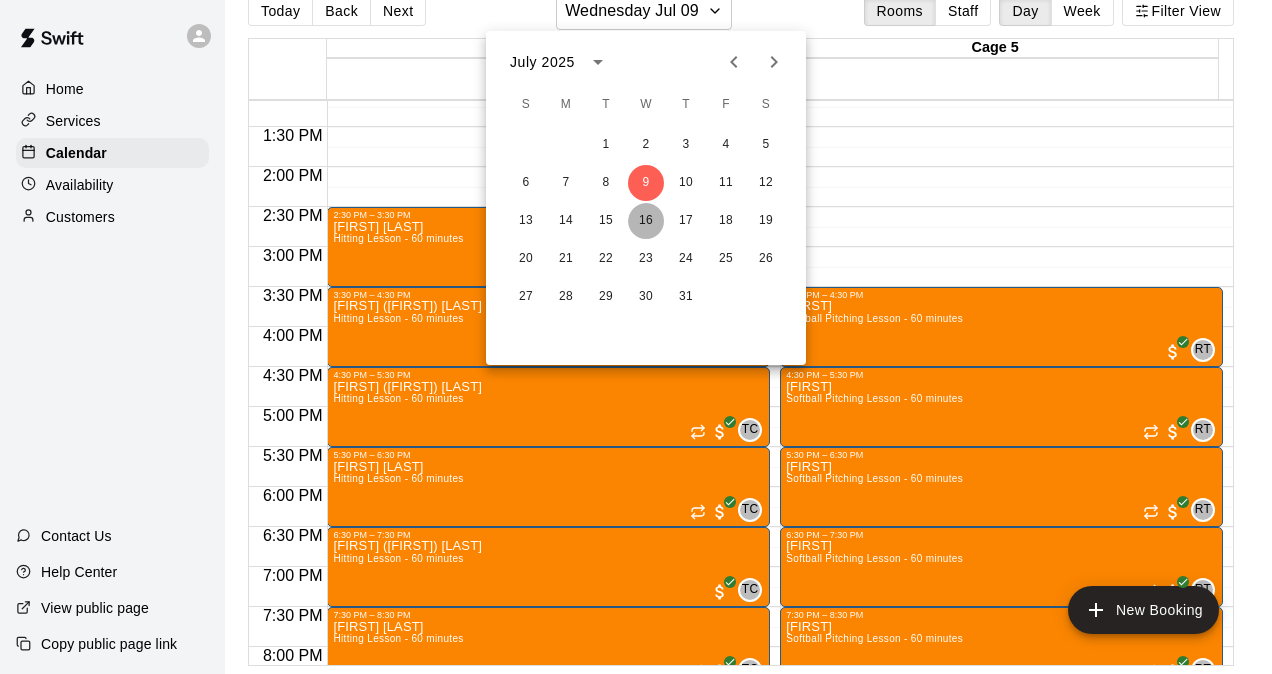 click on "16" at bounding box center (646, 221) 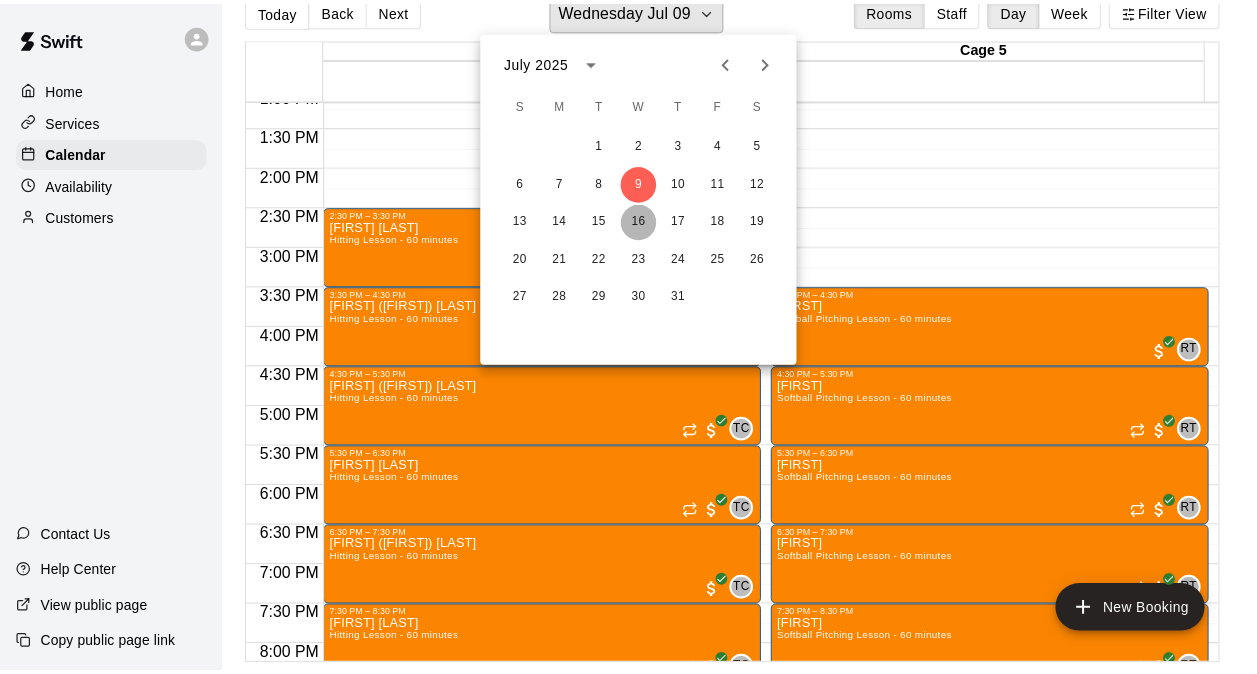 scroll, scrollTop: 24, scrollLeft: 0, axis: vertical 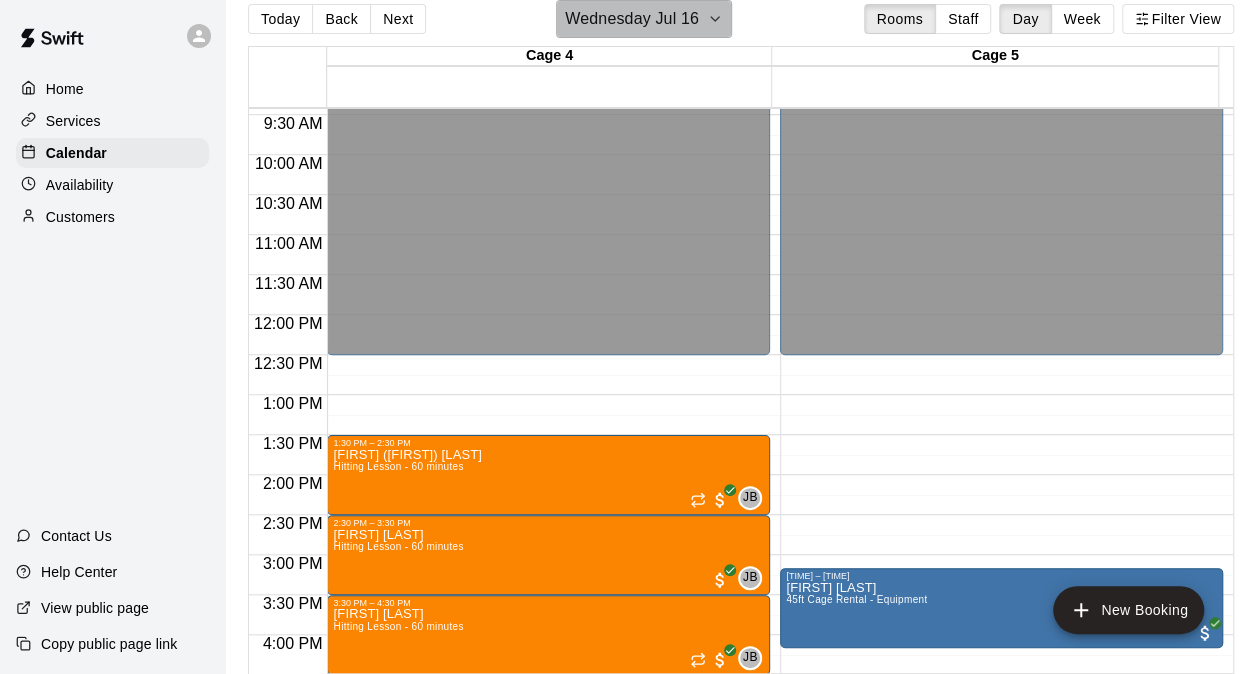 click on "Wednesday Jul 16" at bounding box center [632, 19] 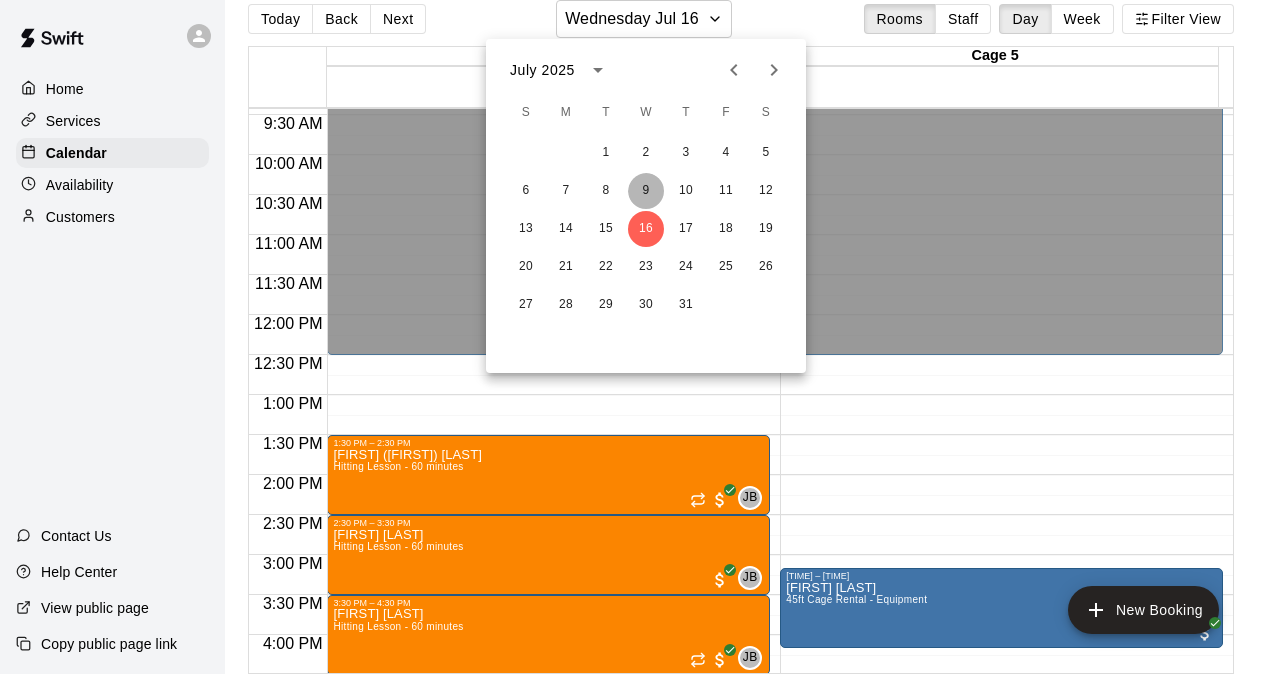 click on "9" at bounding box center (646, 191) 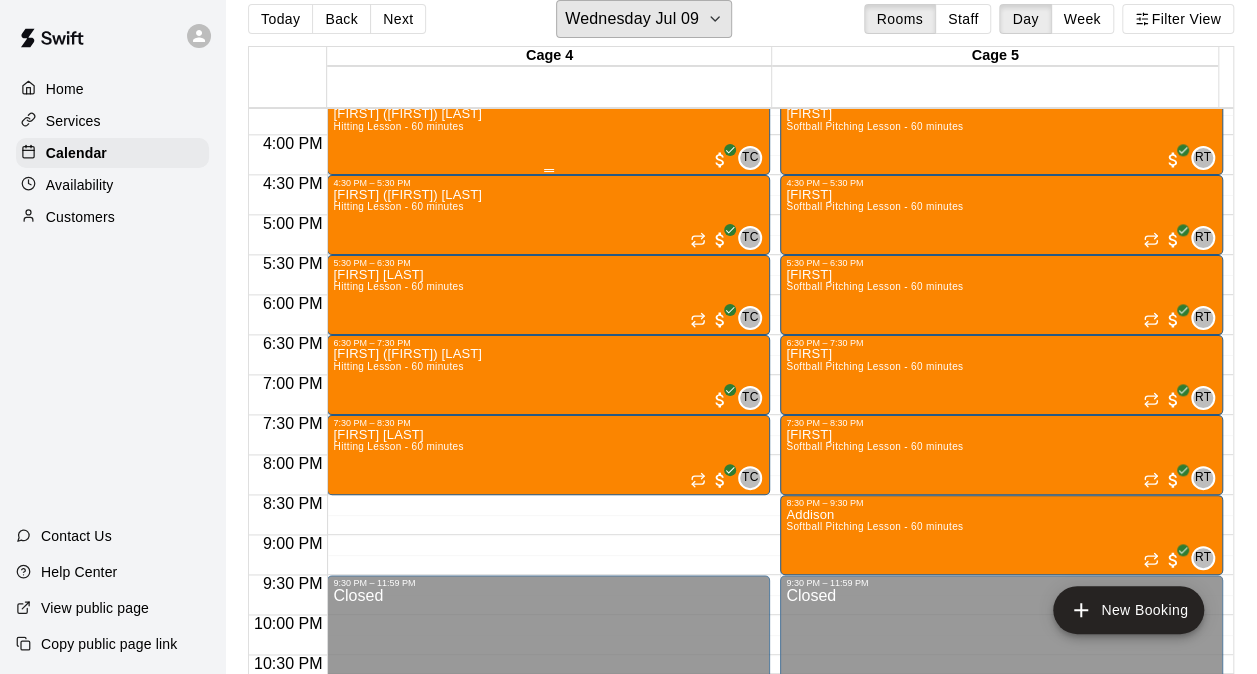 scroll, scrollTop: 1154, scrollLeft: 0, axis: vertical 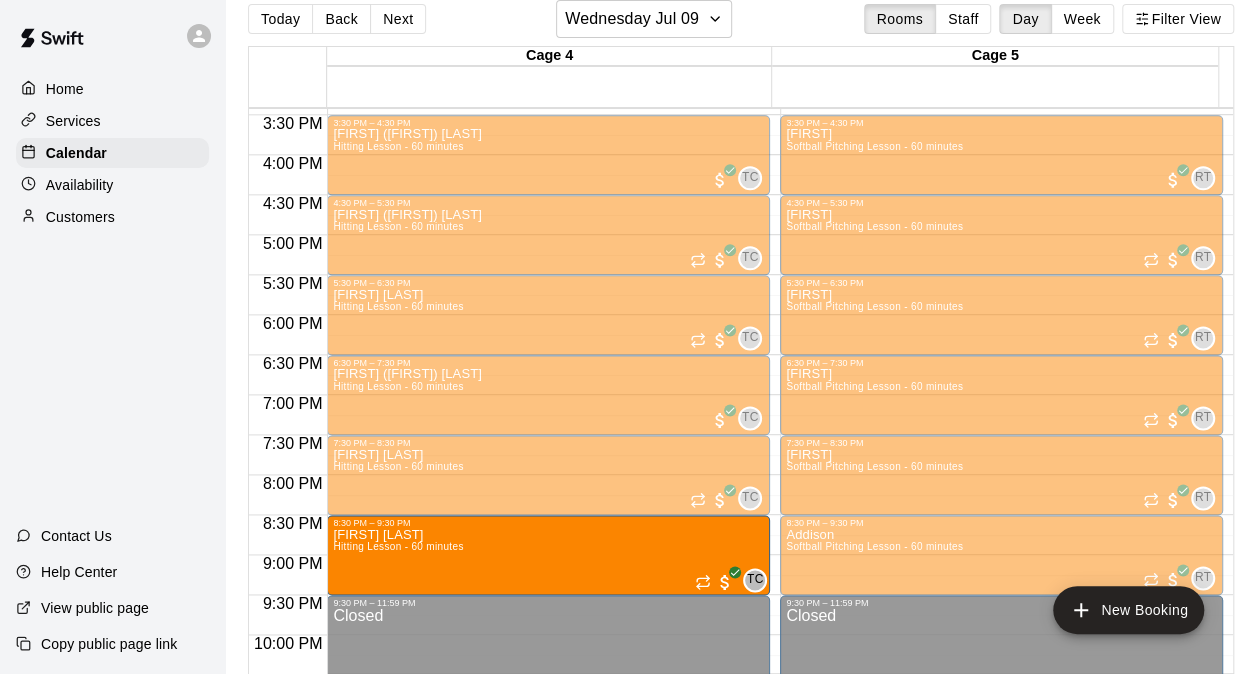 drag, startPoint x: 540, startPoint y: 165, endPoint x: 501, endPoint y: 580, distance: 416.8285 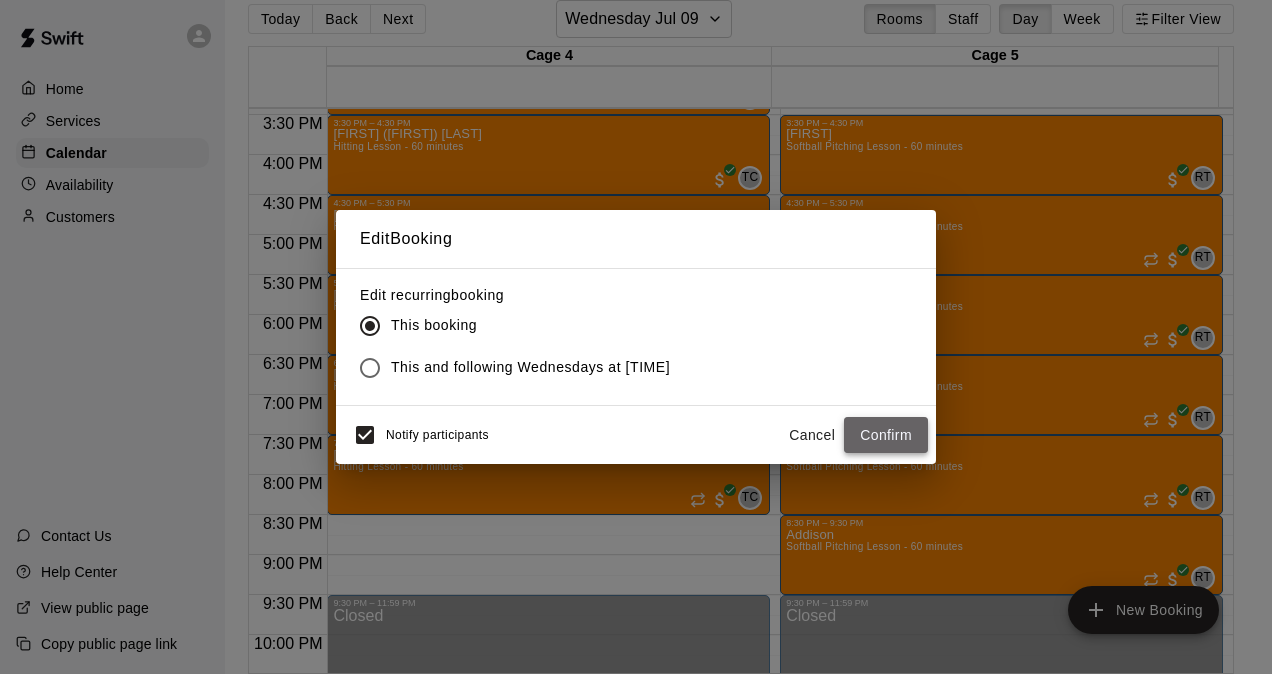 click on "Confirm" at bounding box center (886, 435) 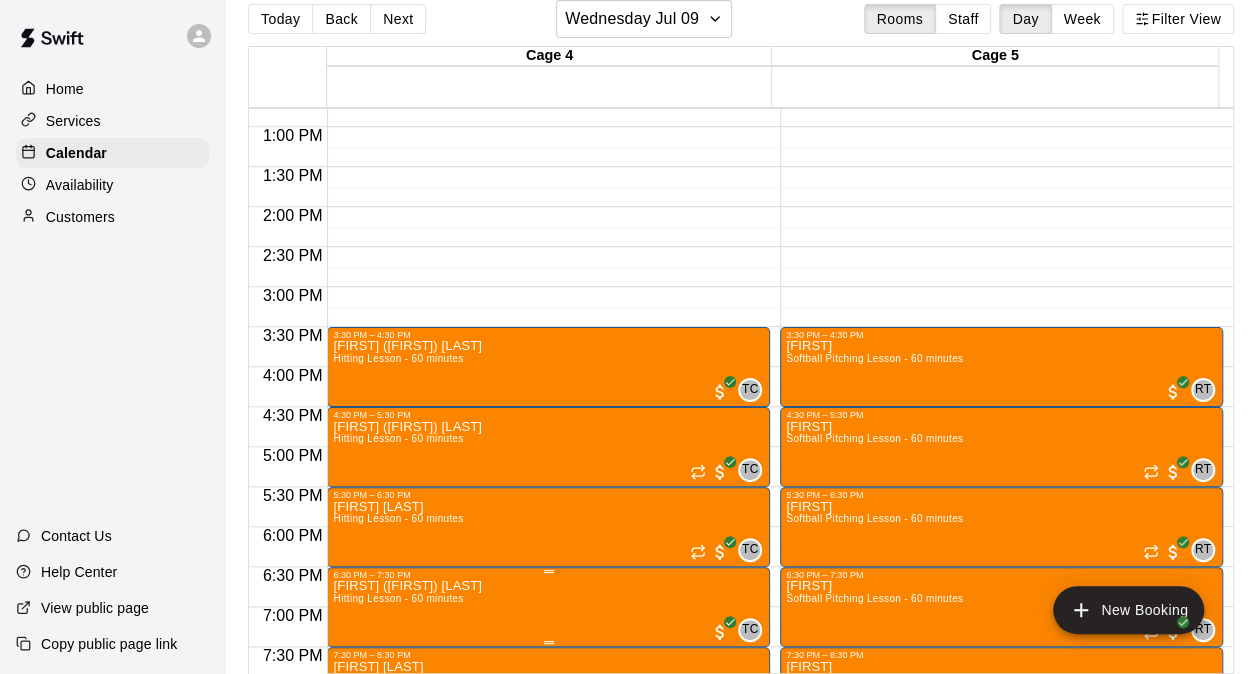 scroll, scrollTop: 1134, scrollLeft: 0, axis: vertical 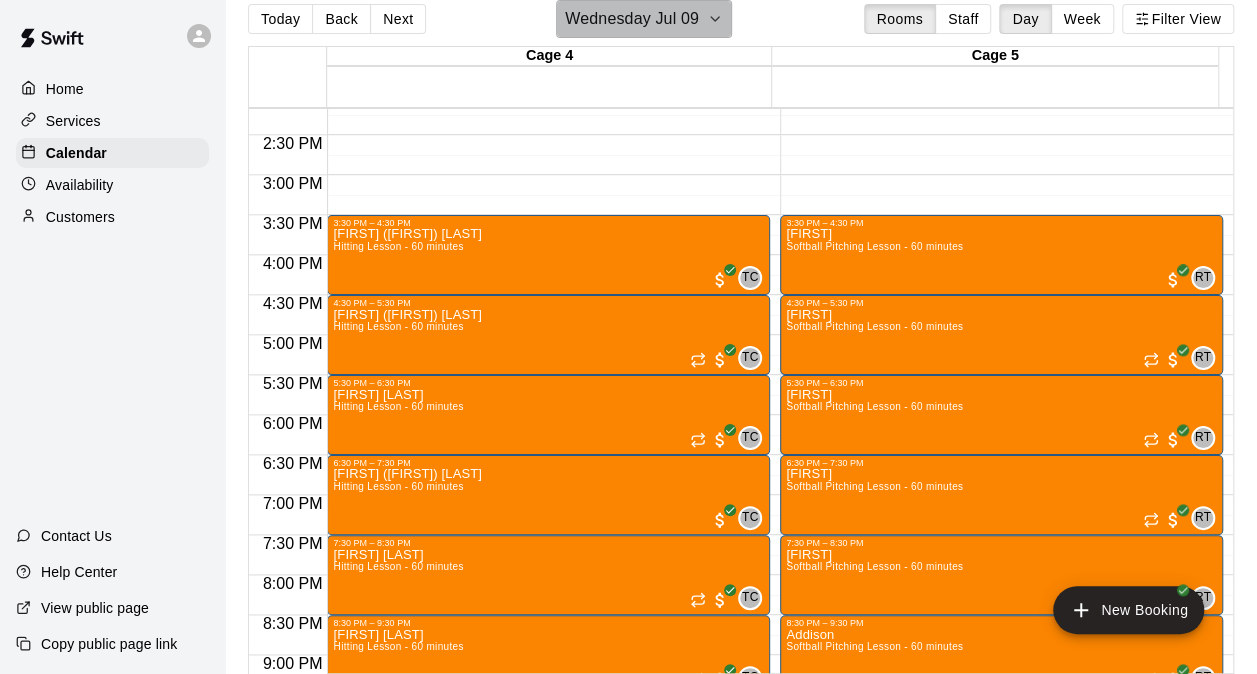 click on "Wednesday Jul 09" at bounding box center [632, 19] 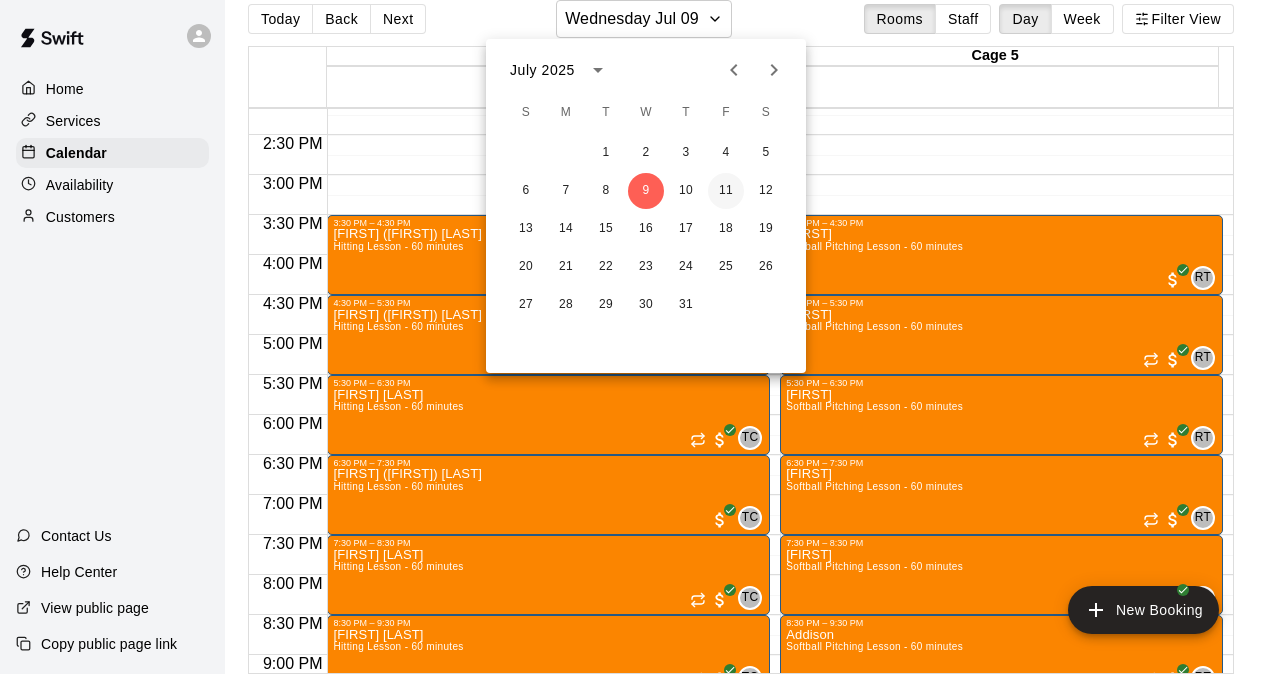 click on "11" at bounding box center (726, 191) 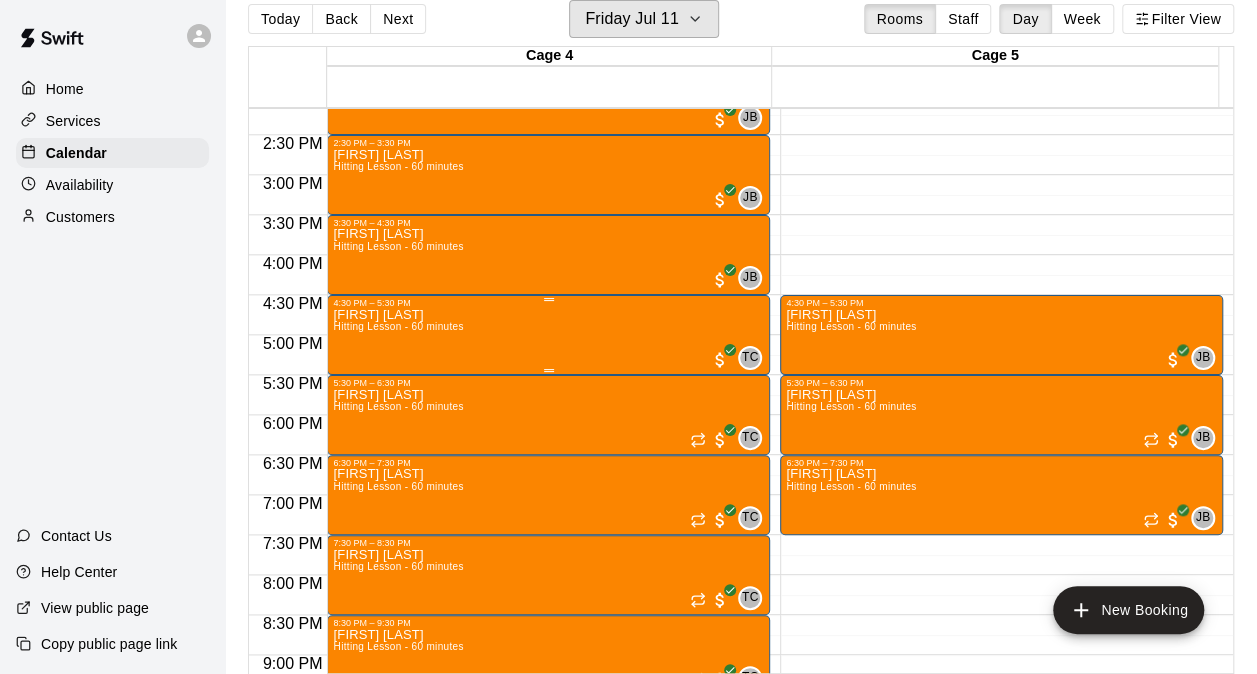scroll, scrollTop: 1234, scrollLeft: 0, axis: vertical 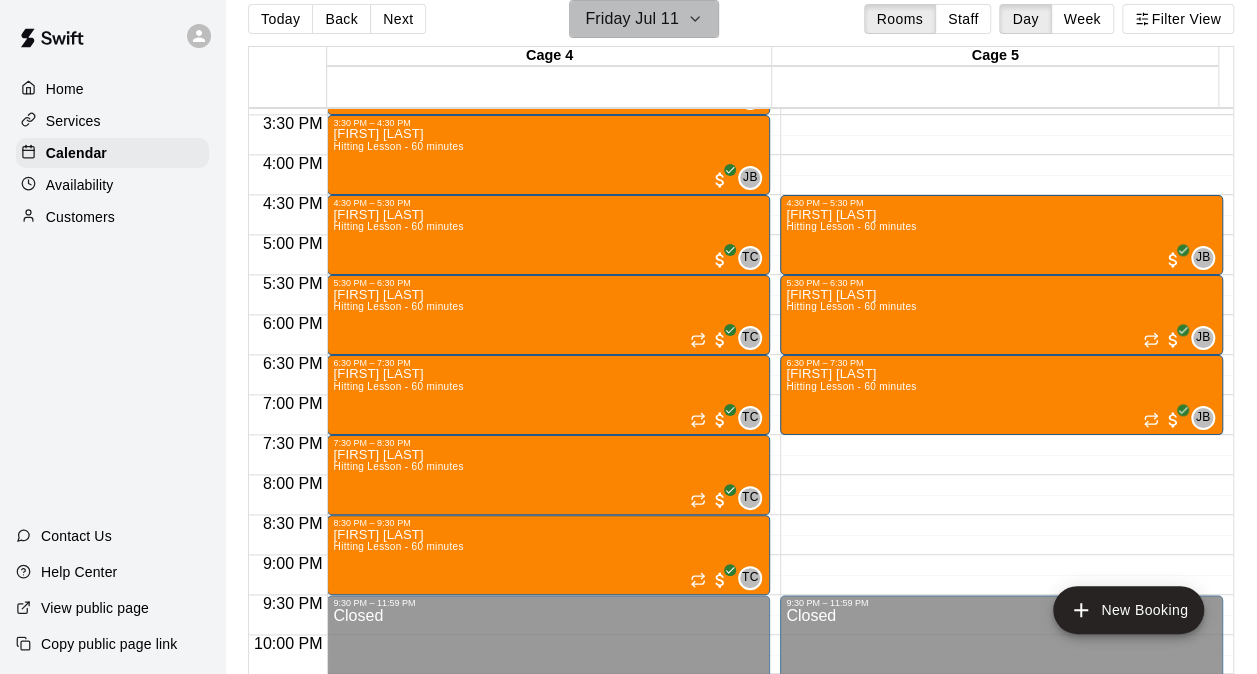 click on "Friday Jul 11" at bounding box center [632, 19] 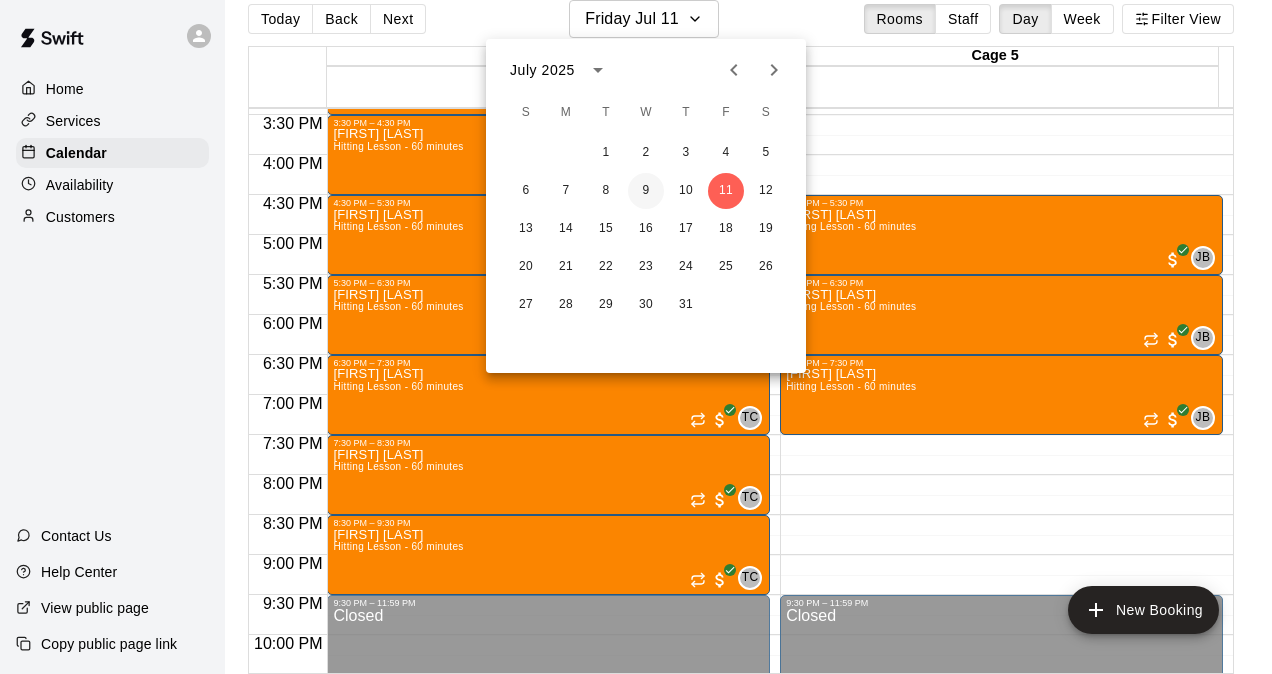 click on "9" at bounding box center (646, 191) 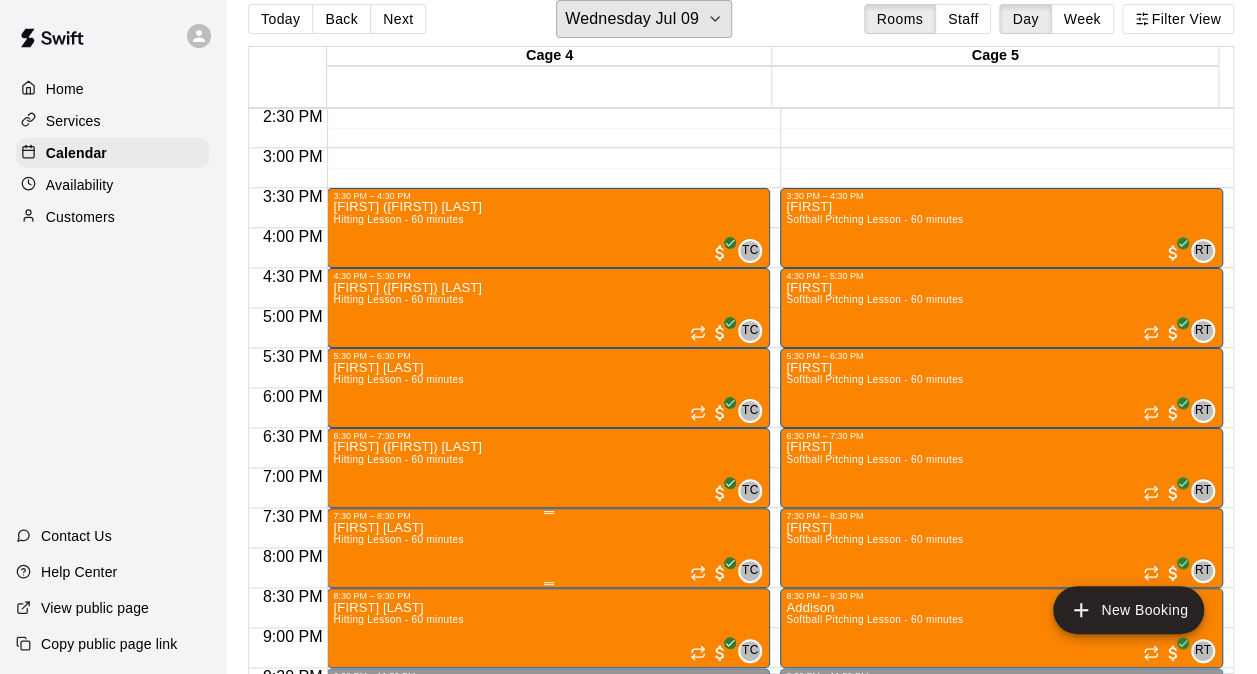 scroll, scrollTop: 1034, scrollLeft: 0, axis: vertical 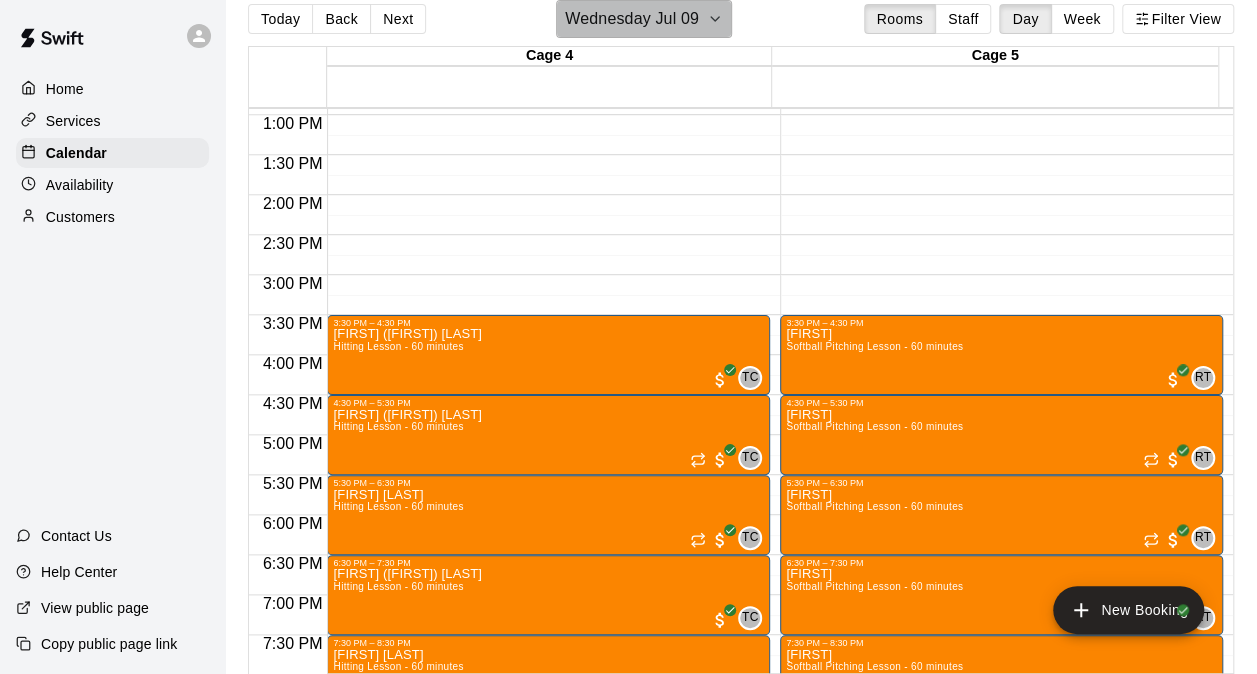click on "Wednesday Jul 09" at bounding box center (632, 19) 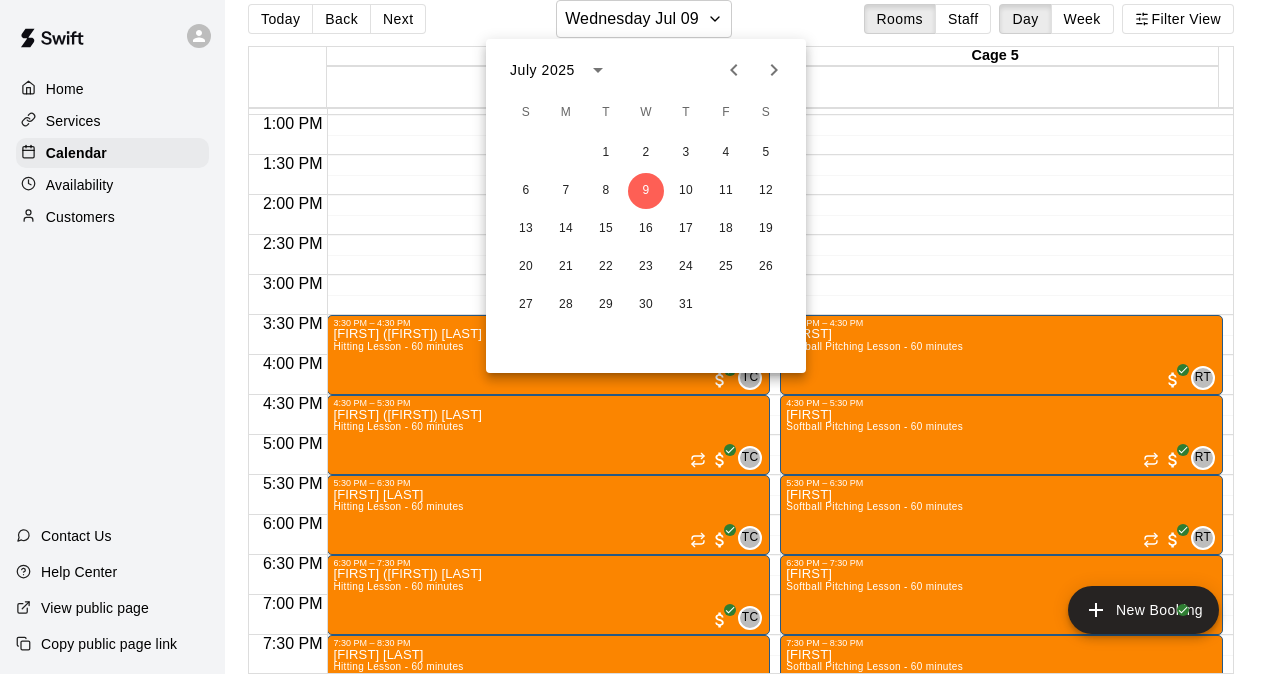 click at bounding box center [774, 70] 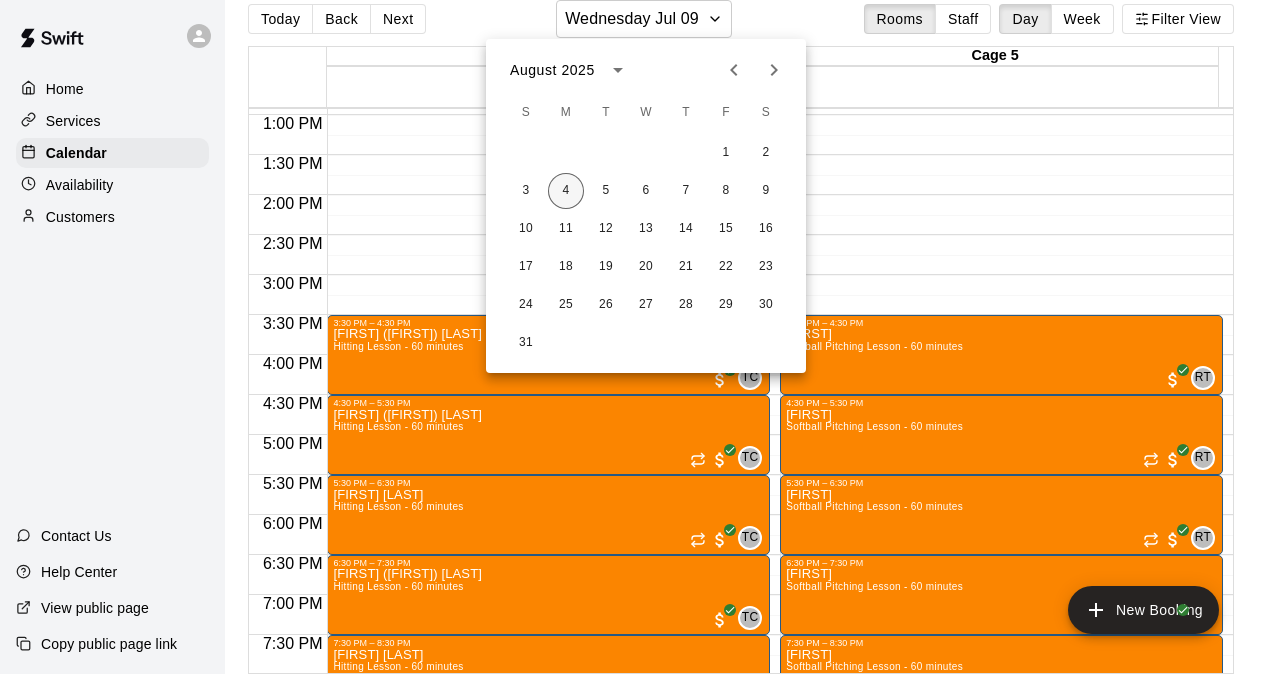 click on "4" at bounding box center (566, 191) 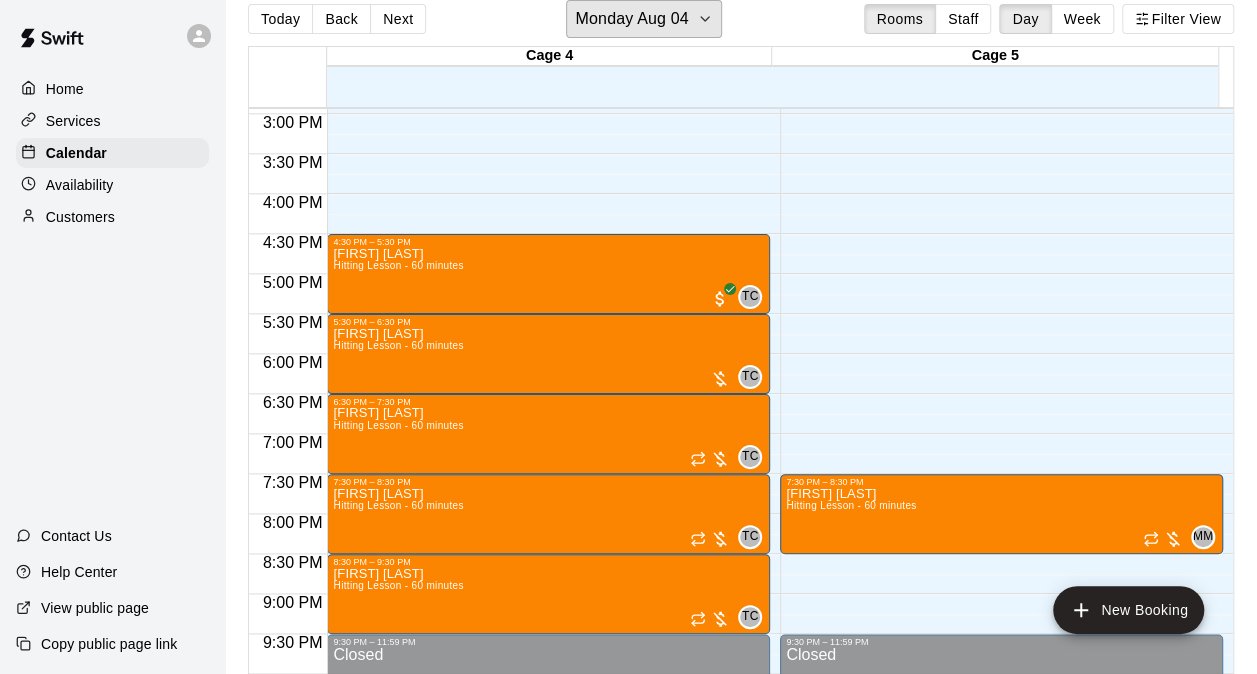 scroll, scrollTop: 1234, scrollLeft: 0, axis: vertical 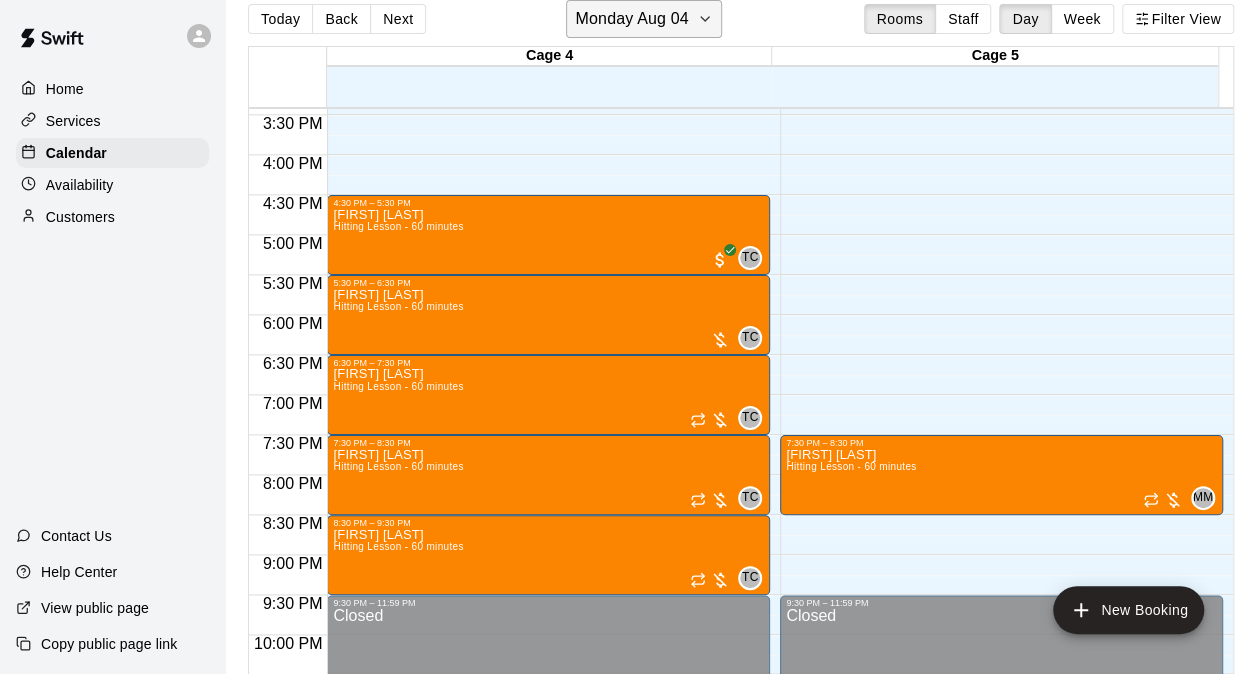 click on "Monday Aug 04" at bounding box center (631, 19) 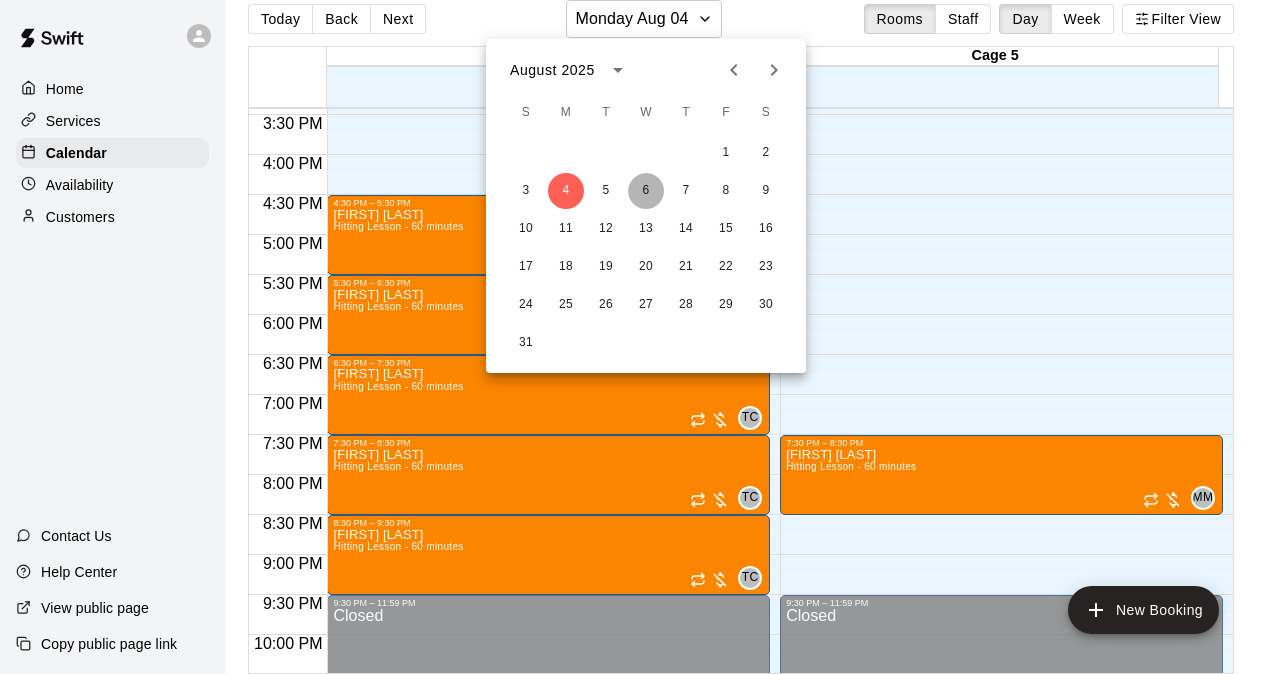 click on "6" at bounding box center [646, 191] 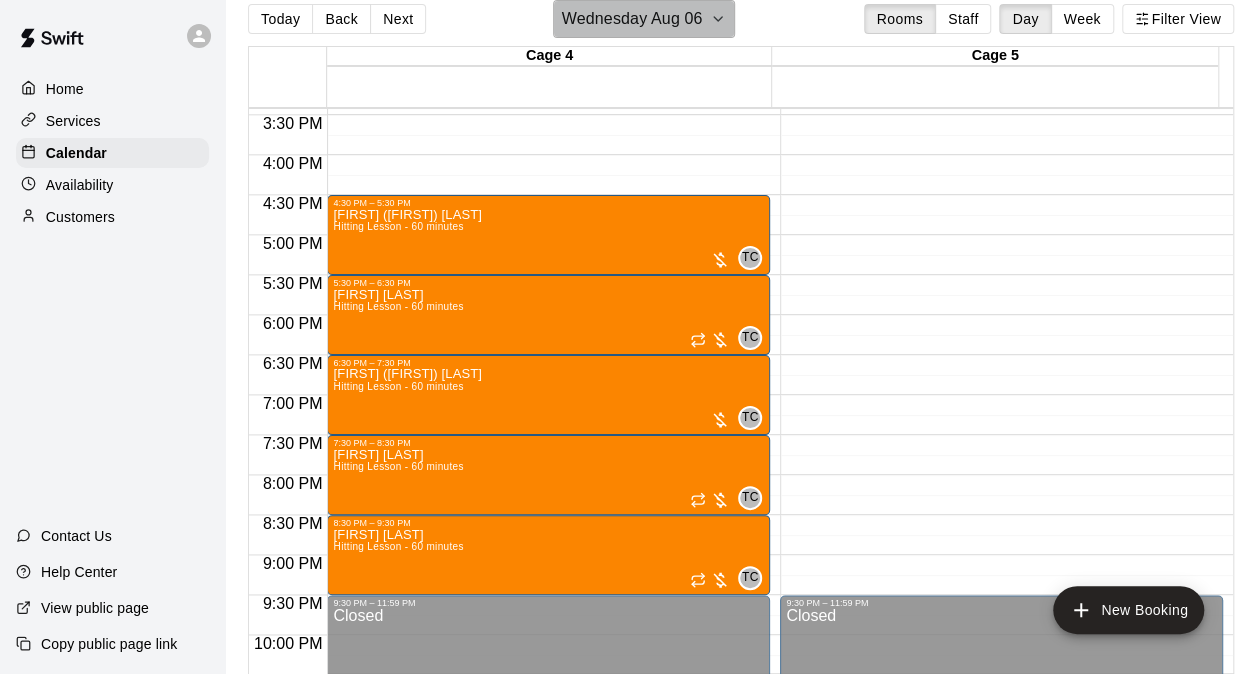 click on "Wednesday Aug 06" at bounding box center (632, 19) 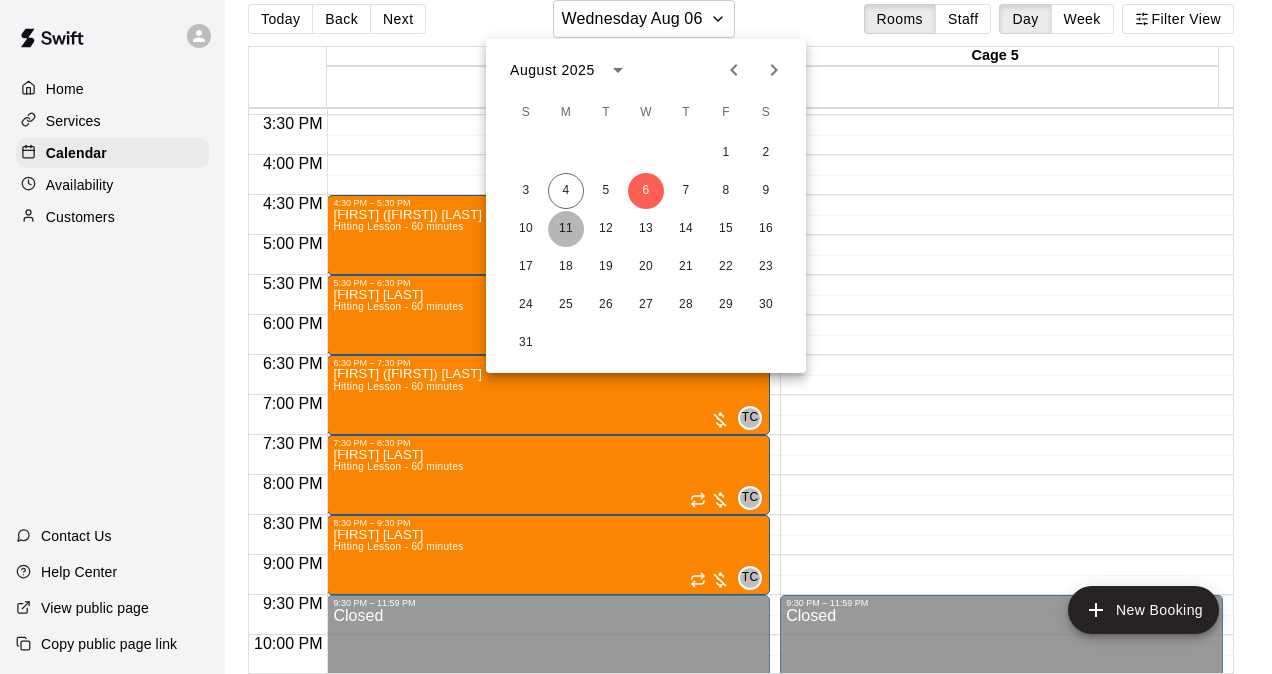 click on "11" at bounding box center [566, 229] 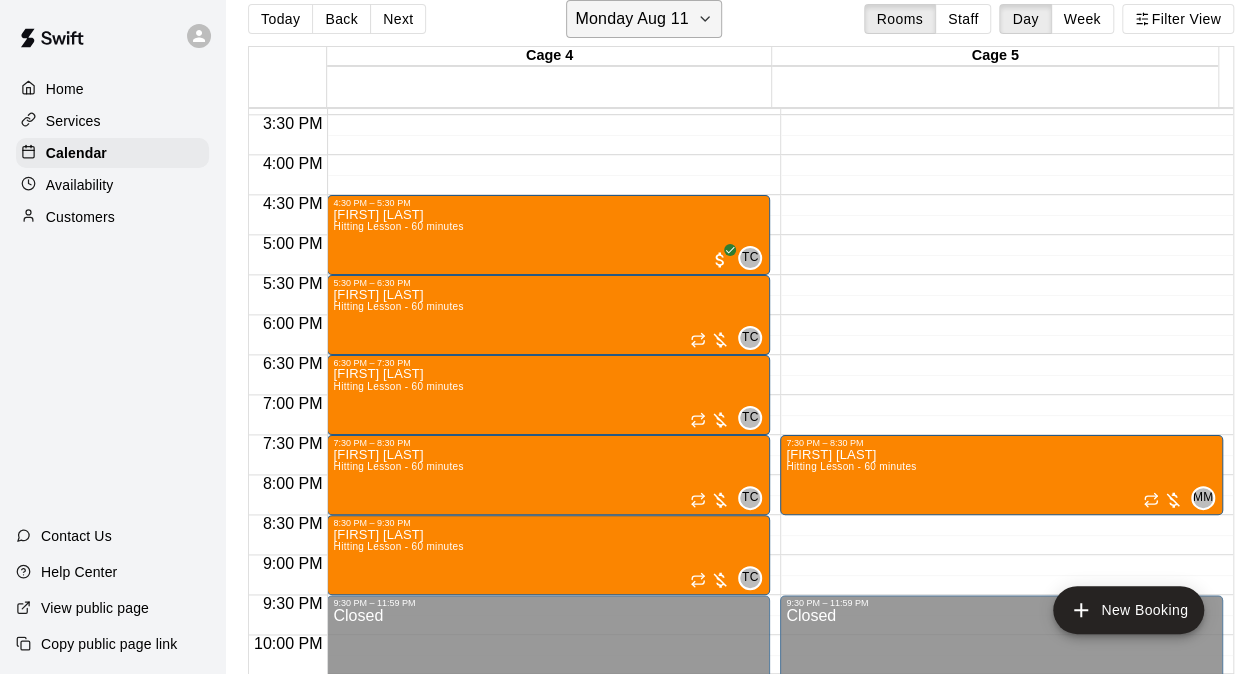 click on "Monday Aug 11" at bounding box center (631, 19) 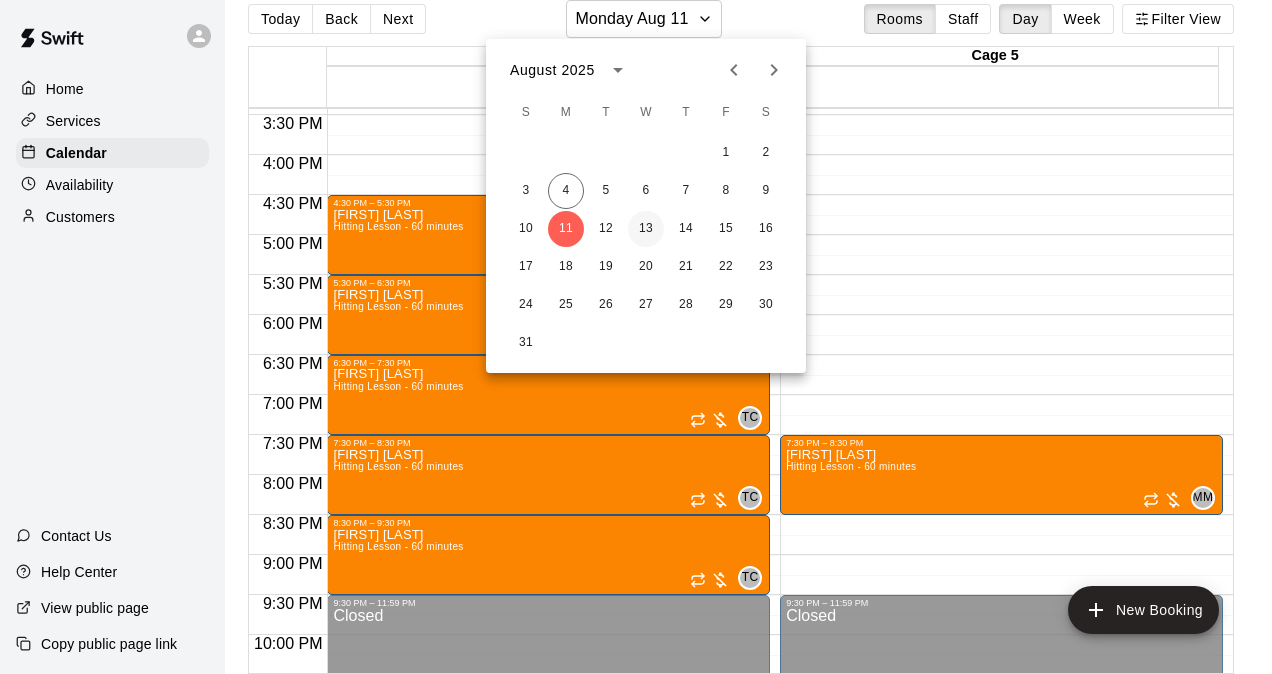 click on "13" at bounding box center [646, 229] 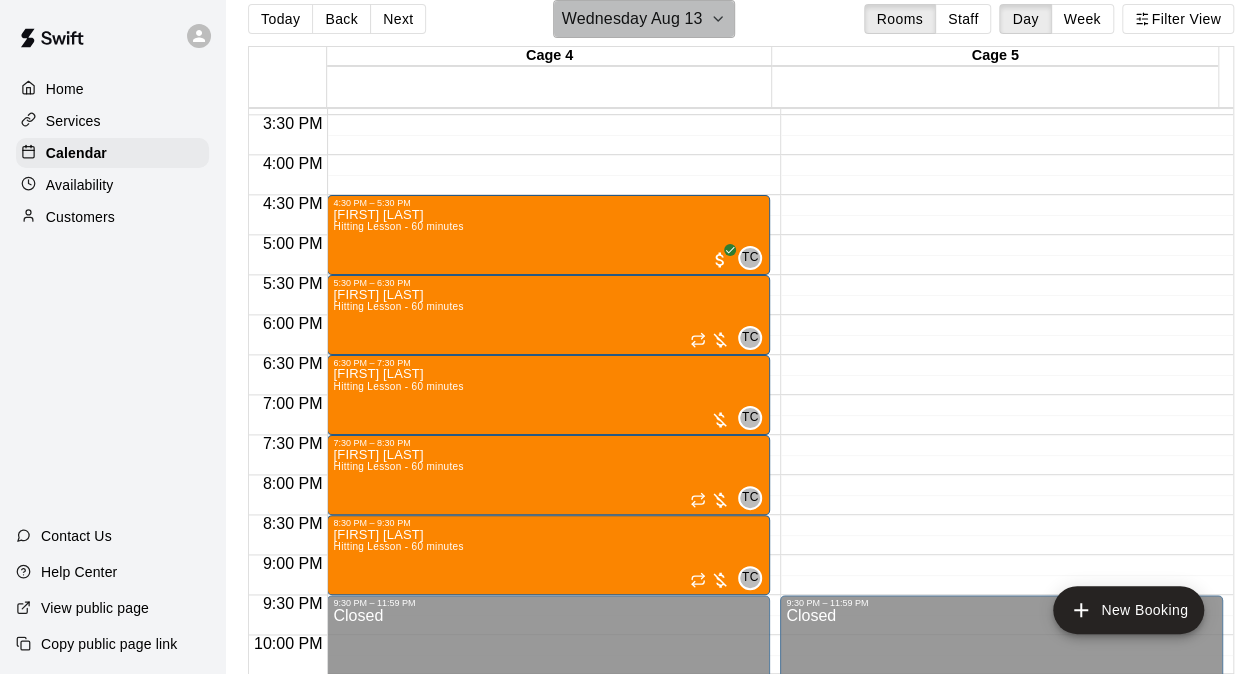 click on "Wednesday Aug 13" at bounding box center (632, 19) 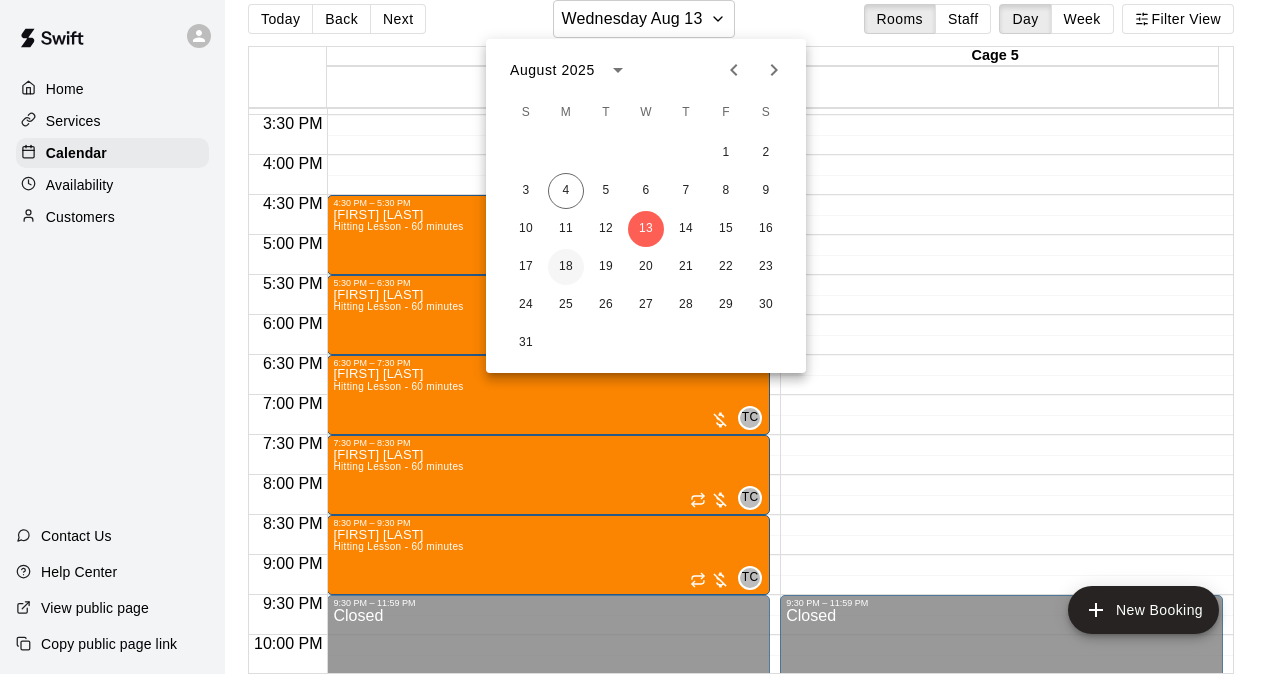 click on "18" at bounding box center (566, 267) 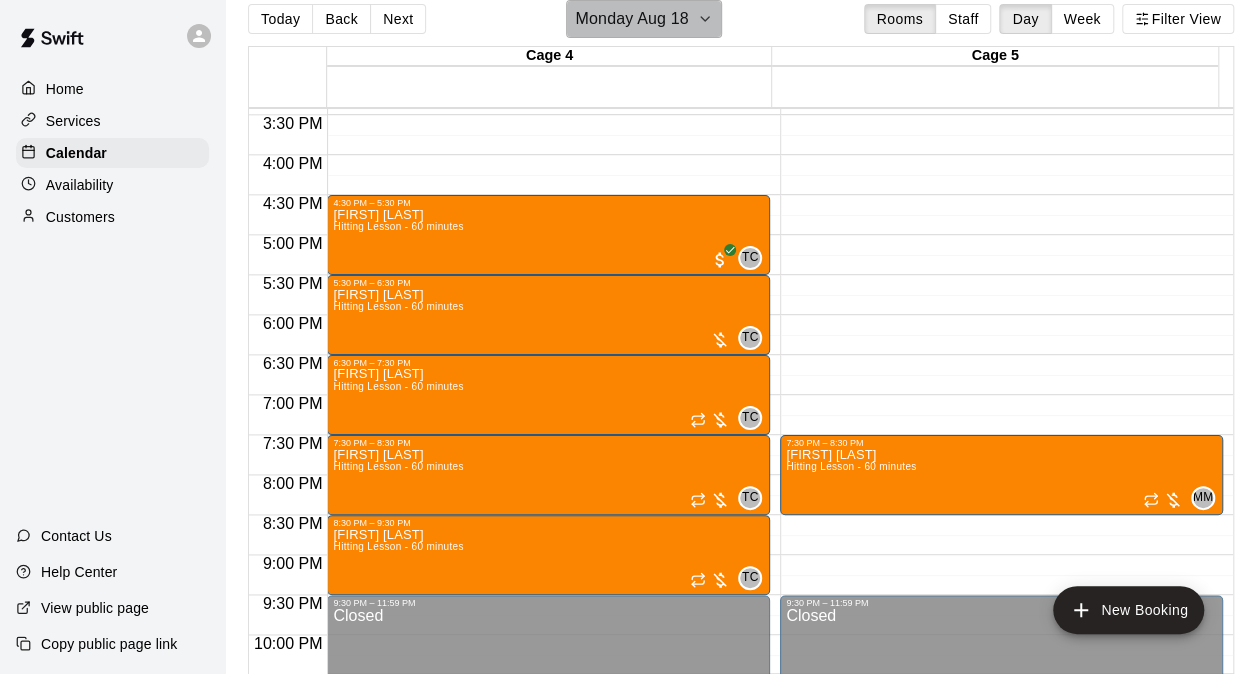 click on "Monday Aug 18" at bounding box center [631, 19] 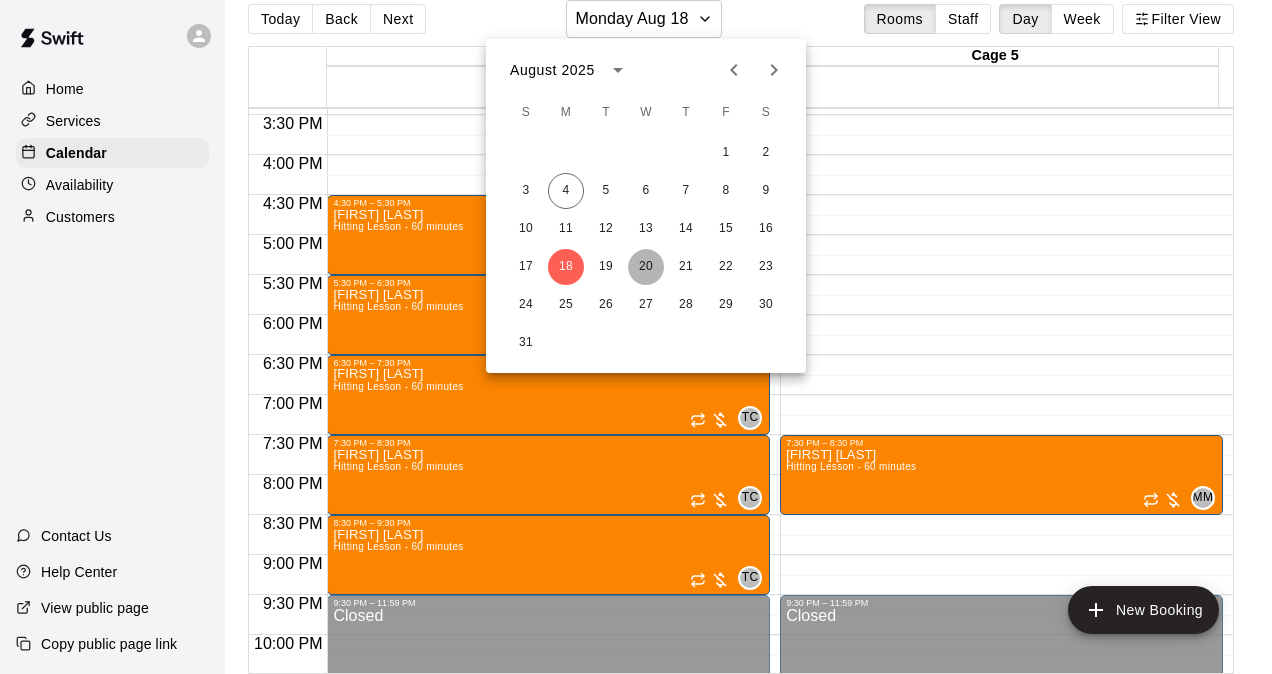 click on "20" at bounding box center [646, 267] 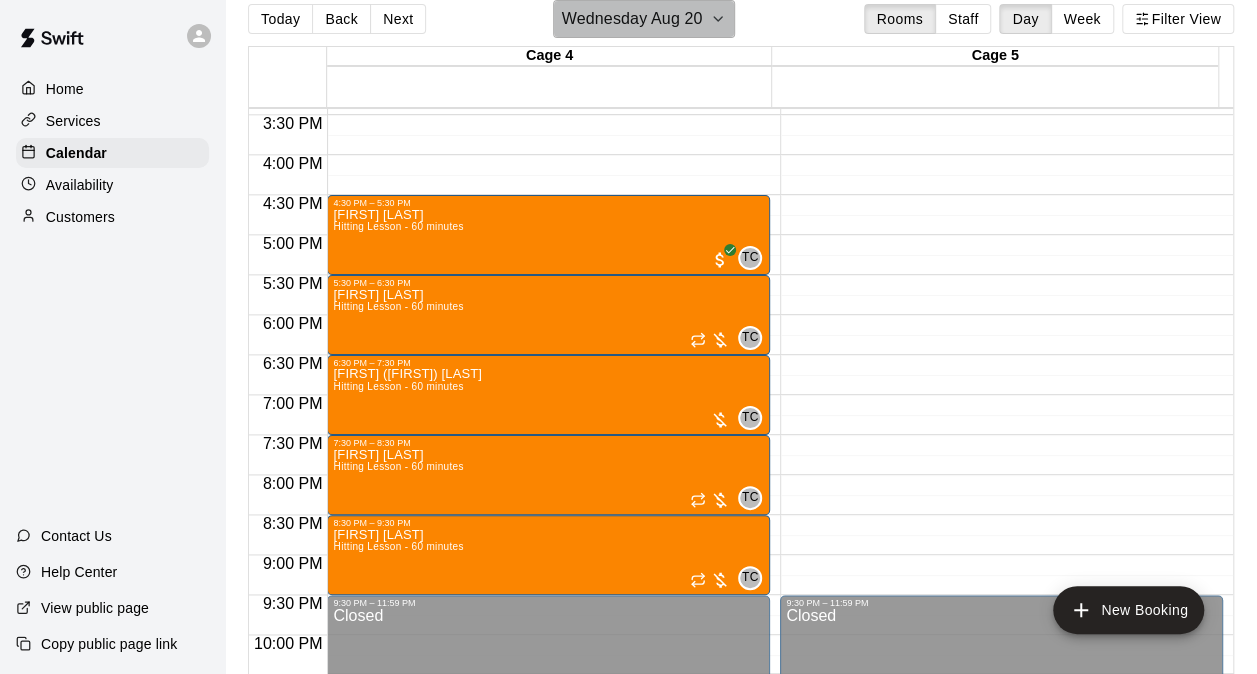 click on "Wednesday Aug 20" at bounding box center [632, 19] 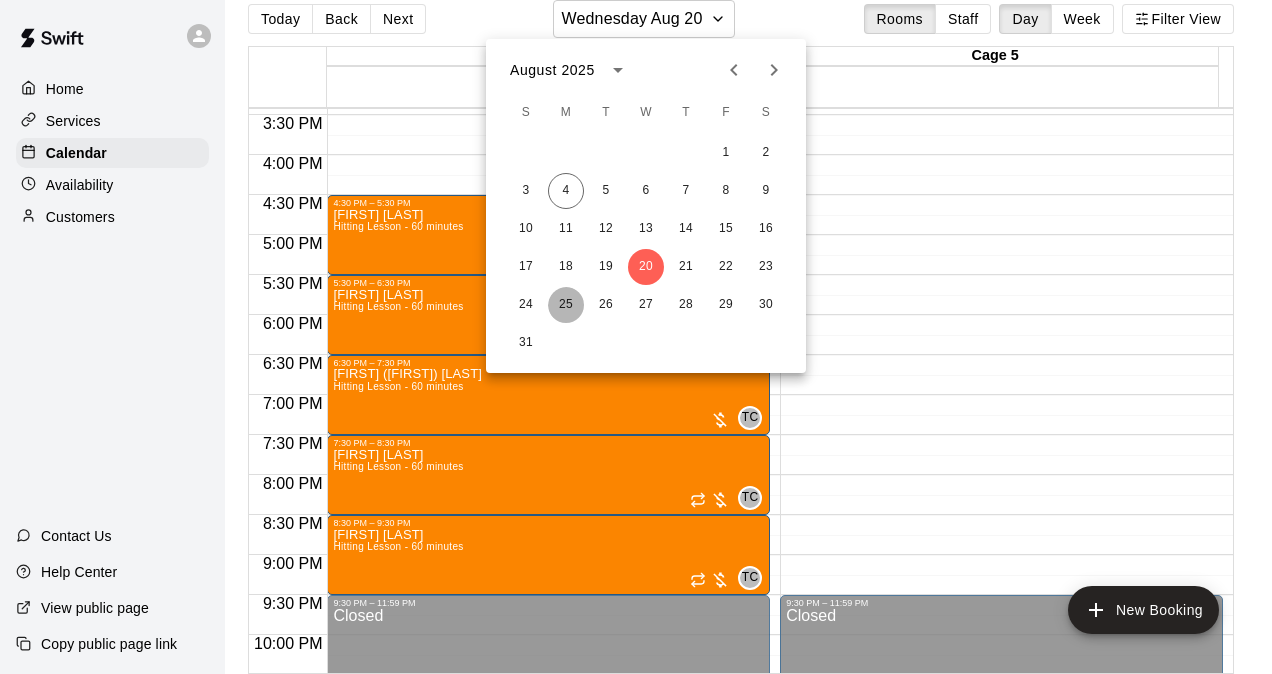 click on "25" at bounding box center (566, 305) 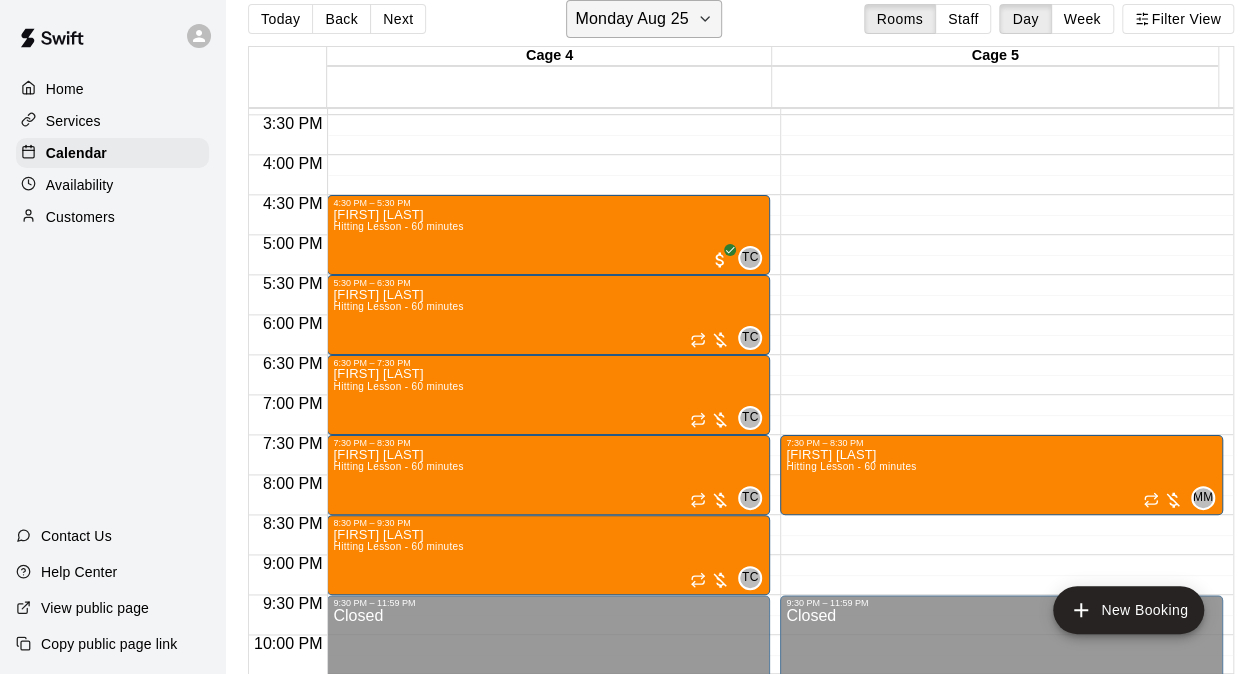 click on "Monday Aug 25" at bounding box center [631, 19] 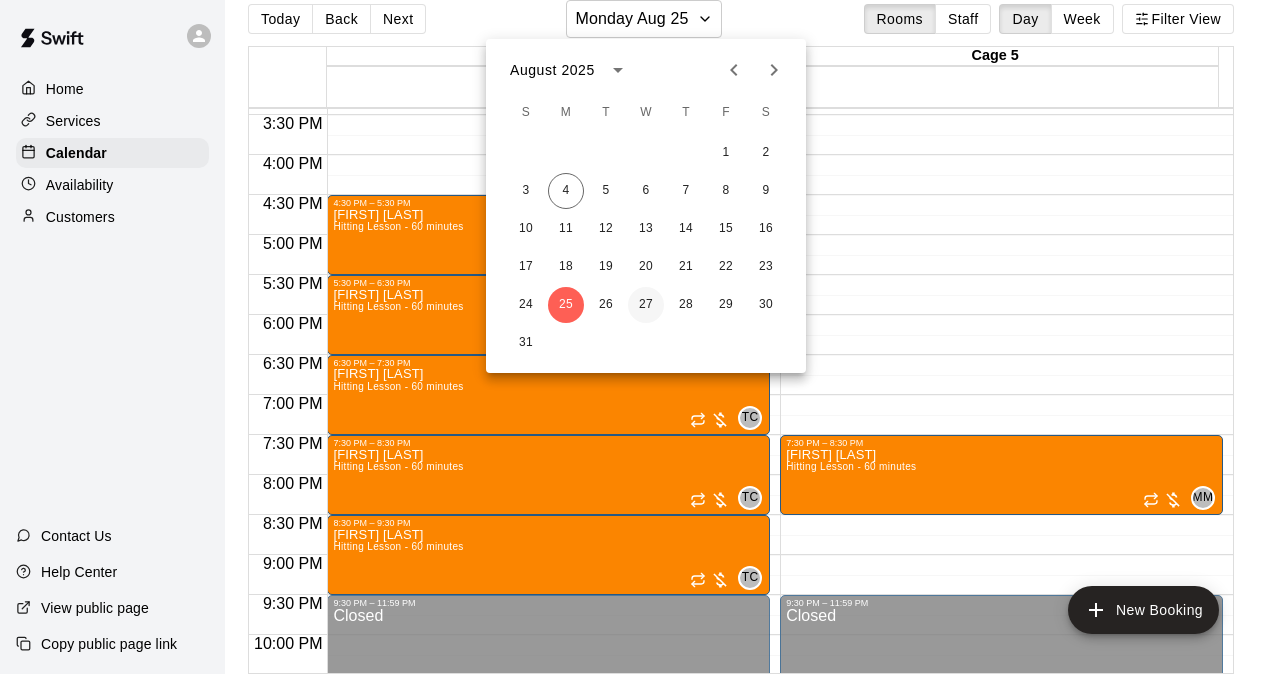 click on "27" at bounding box center (646, 305) 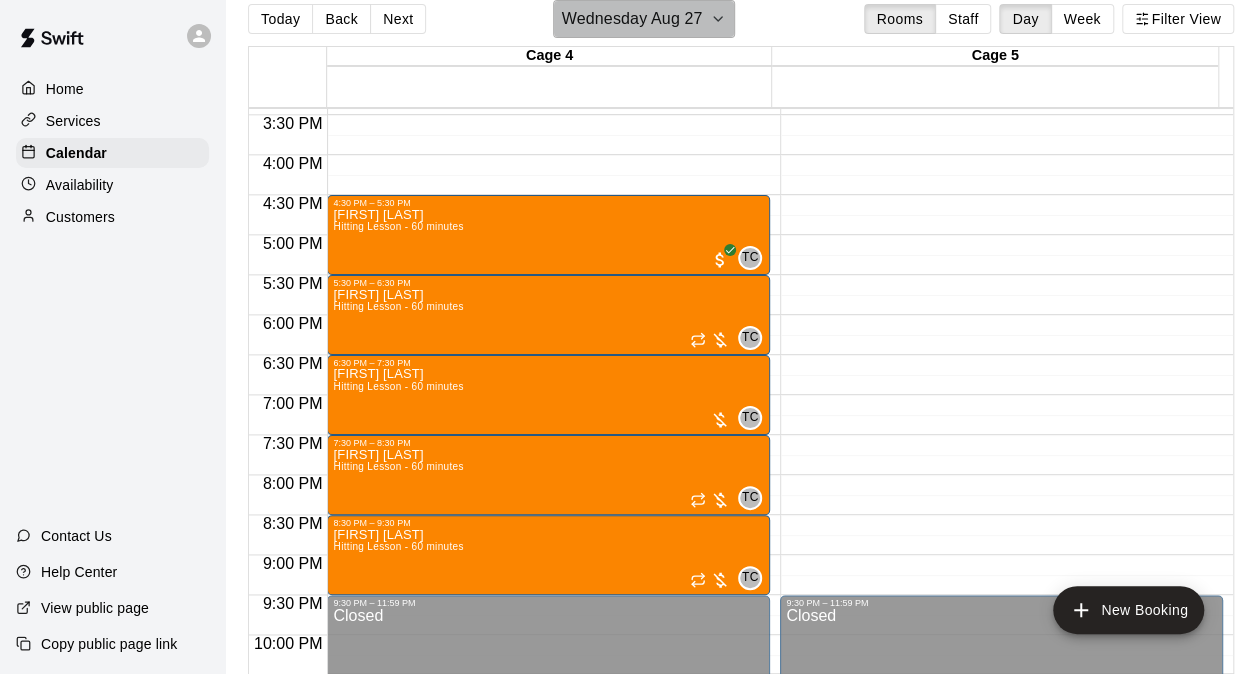 click on "Wednesday Aug 27" at bounding box center [632, 19] 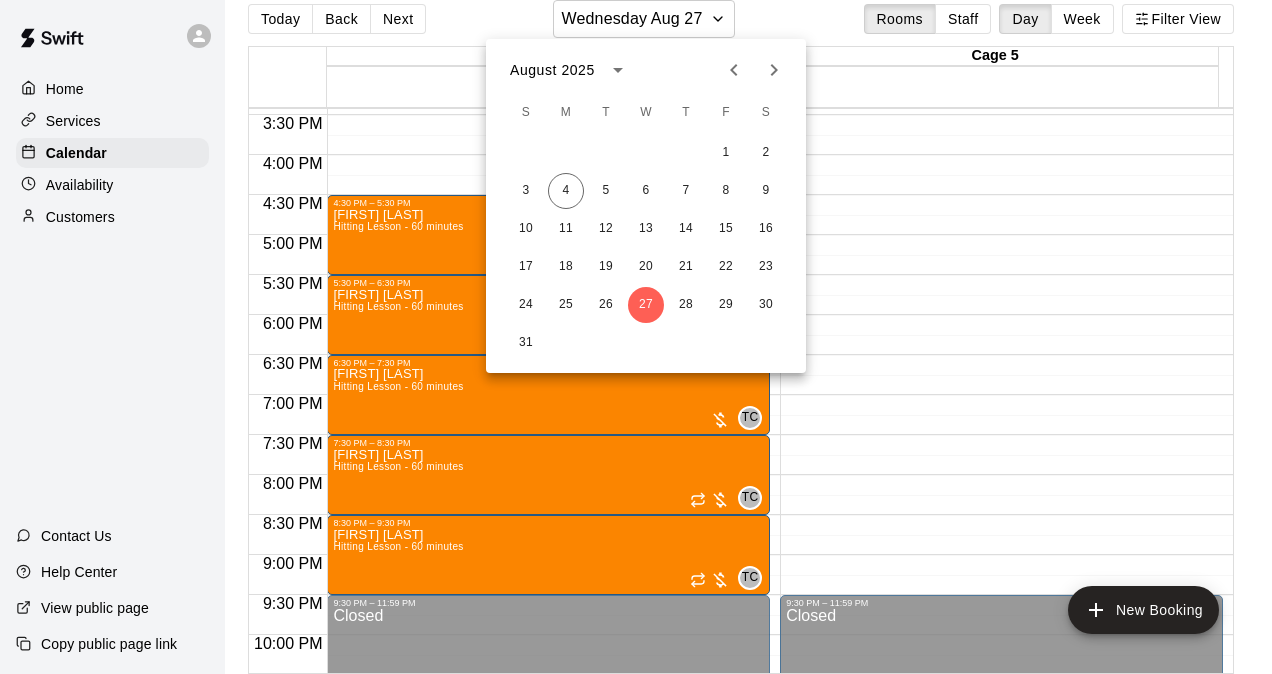 click at bounding box center [636, 337] 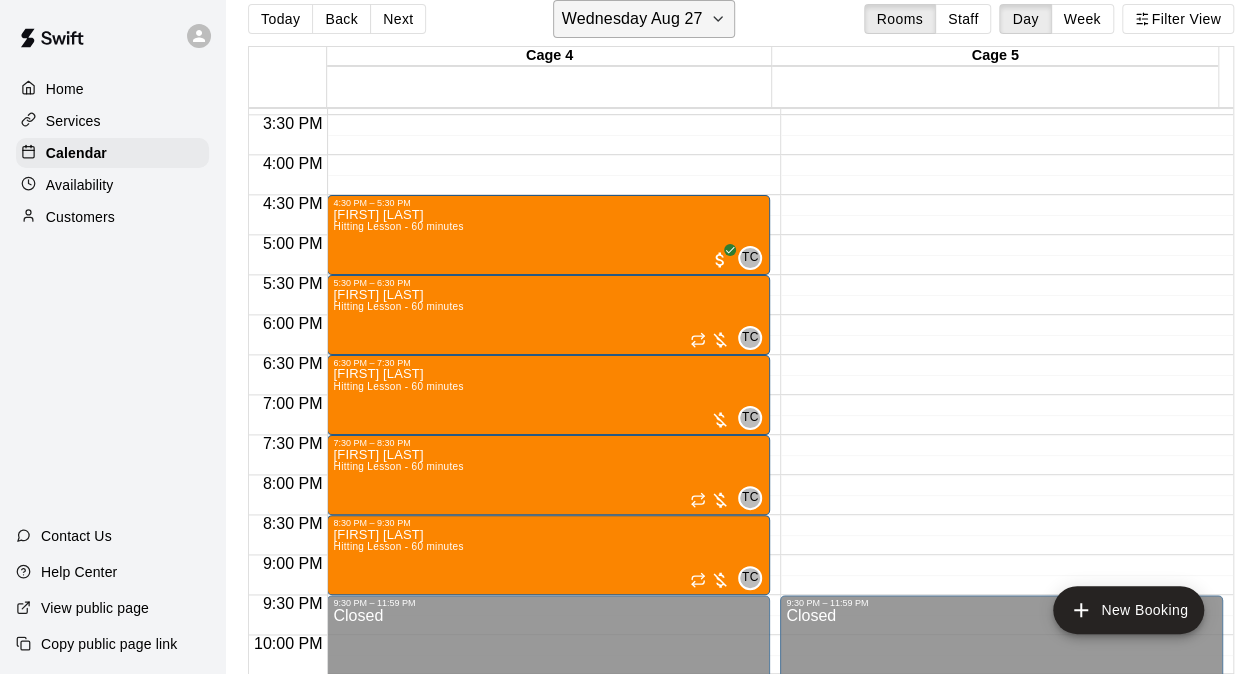 click on "Wednesday Aug 27" at bounding box center [632, 19] 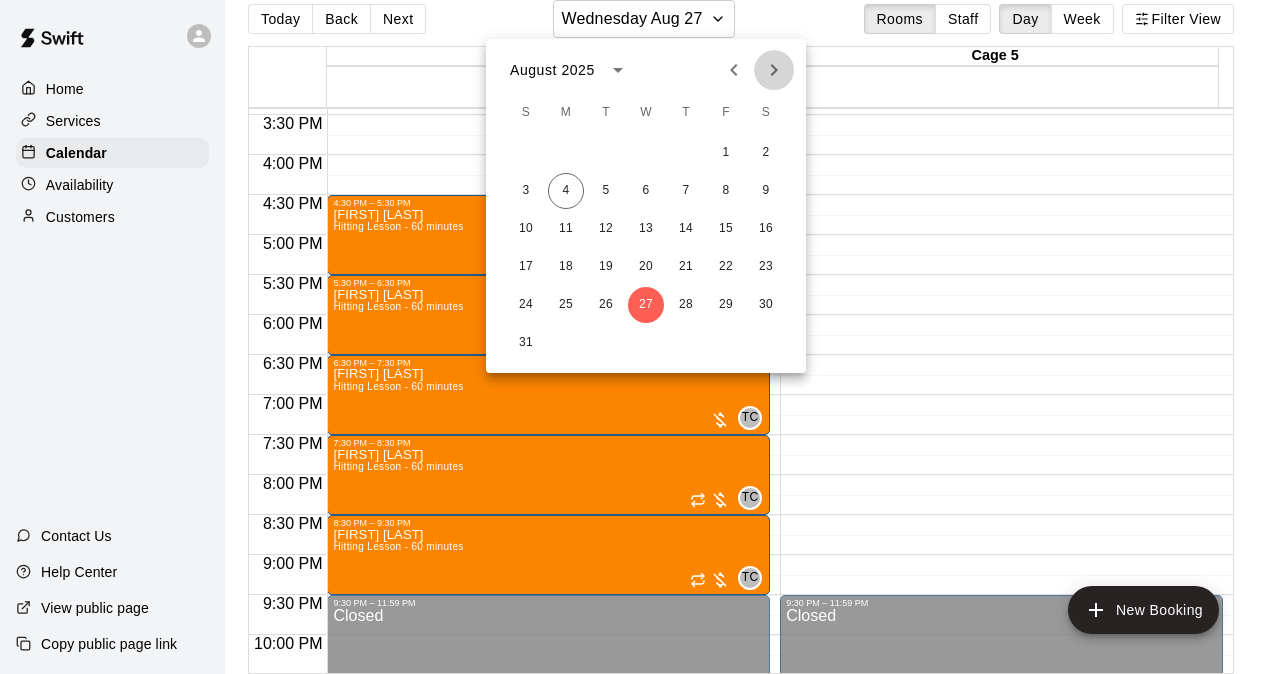 click 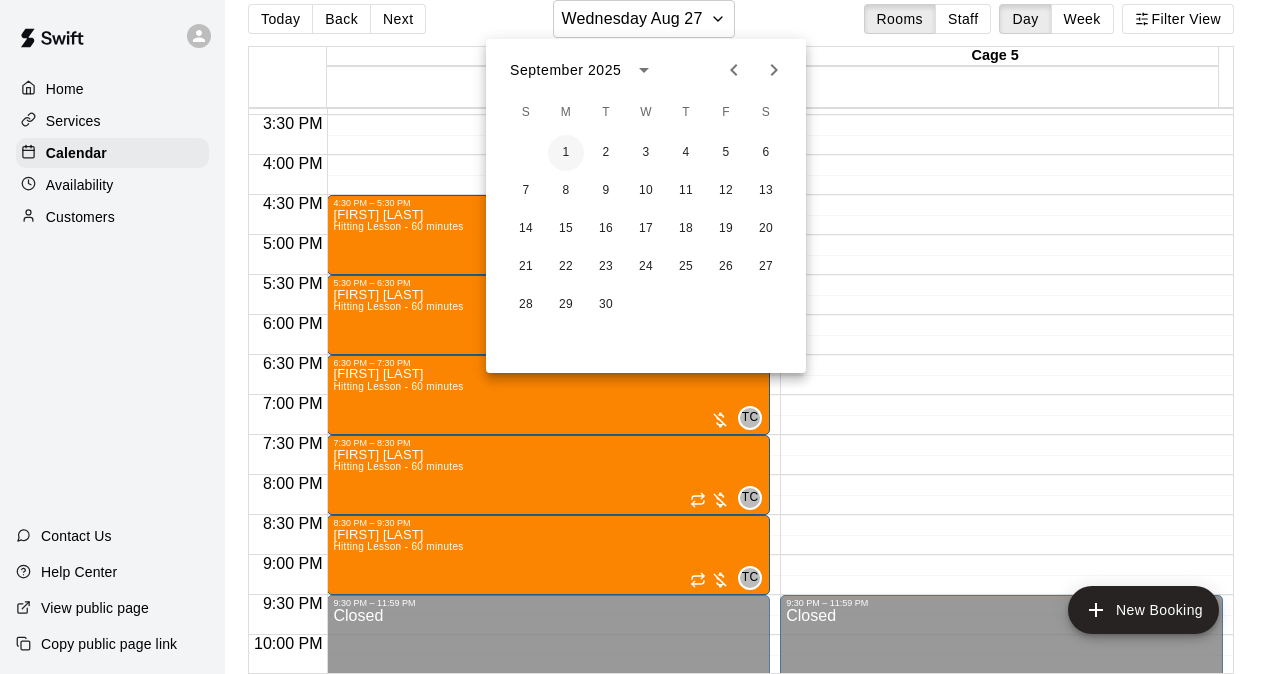 click on "1" at bounding box center (566, 153) 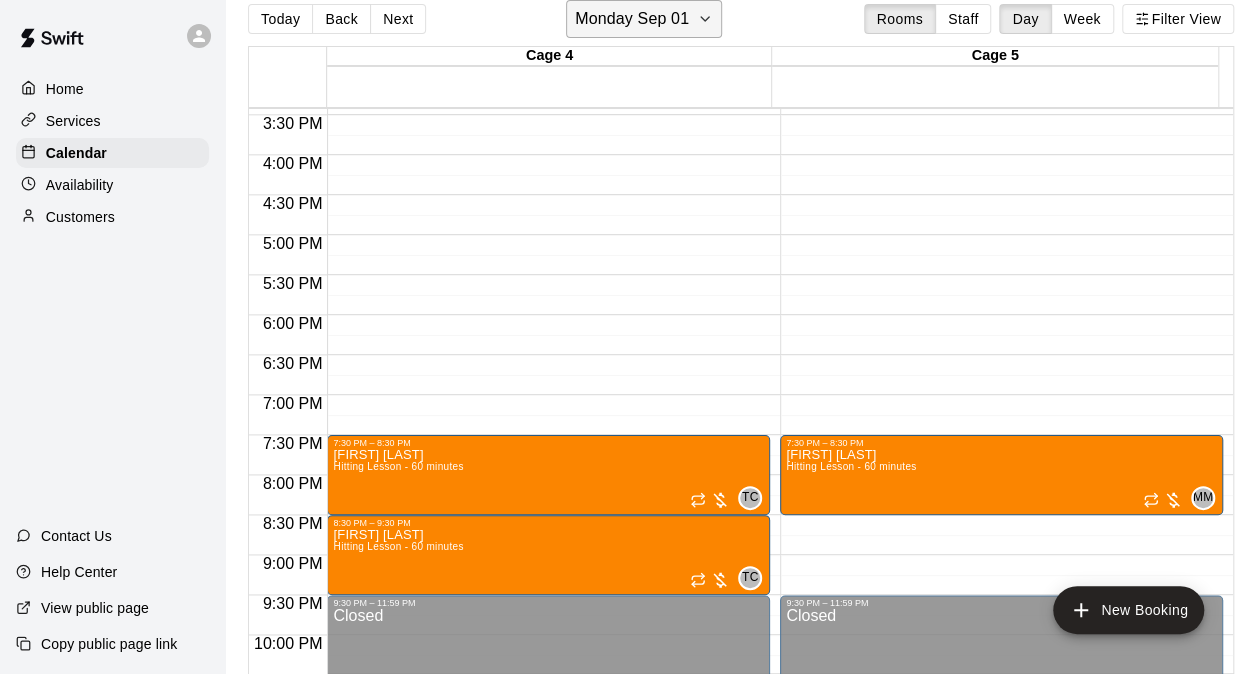 click on "Monday Sep 01" at bounding box center [644, 19] 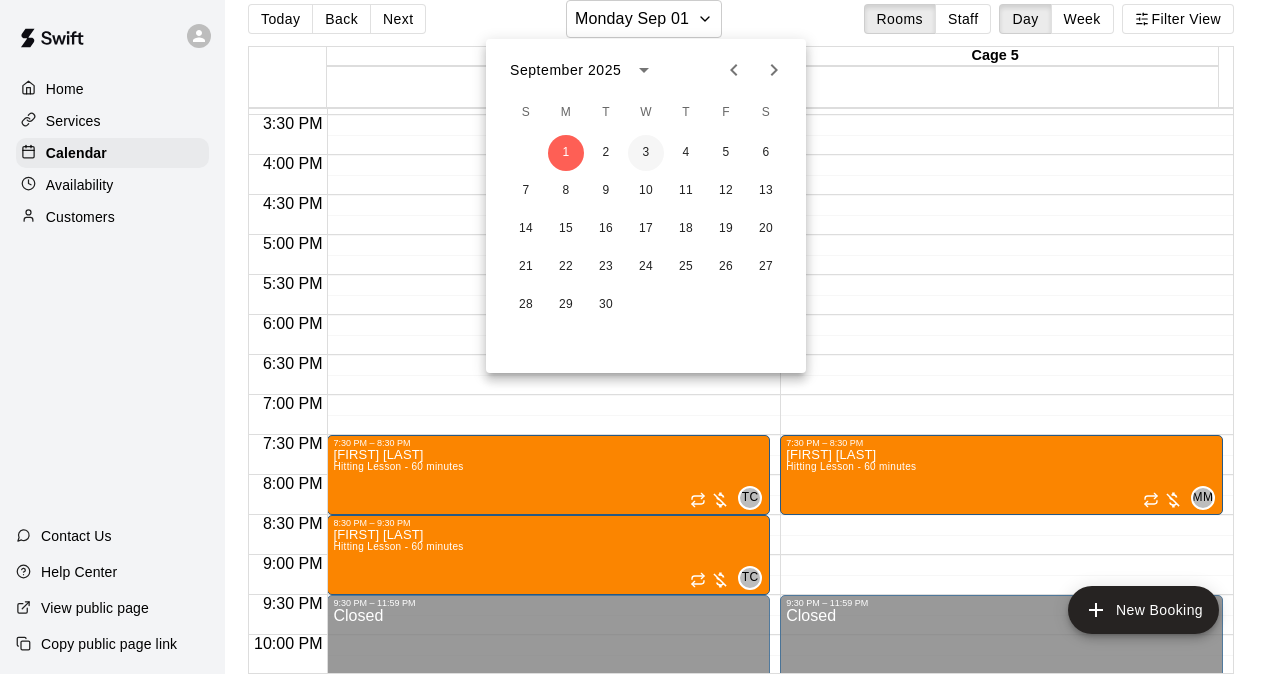 click on "3" at bounding box center (646, 153) 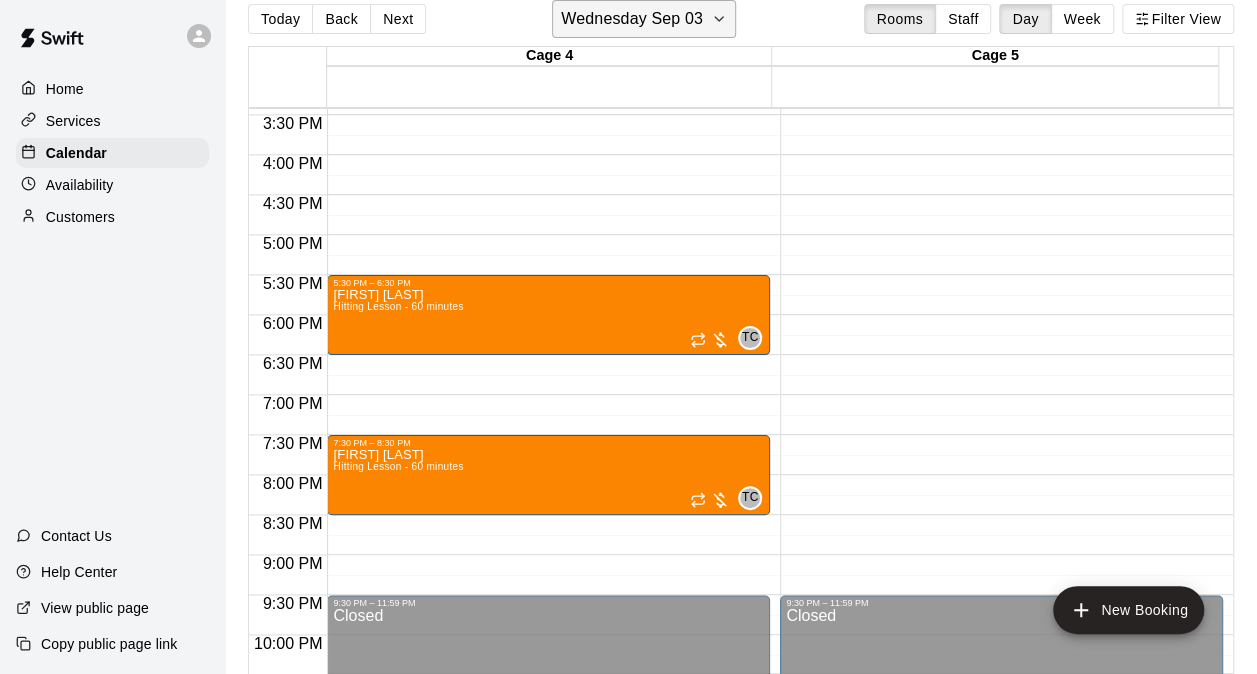 click on "Wednesday Sep 03" at bounding box center (632, 19) 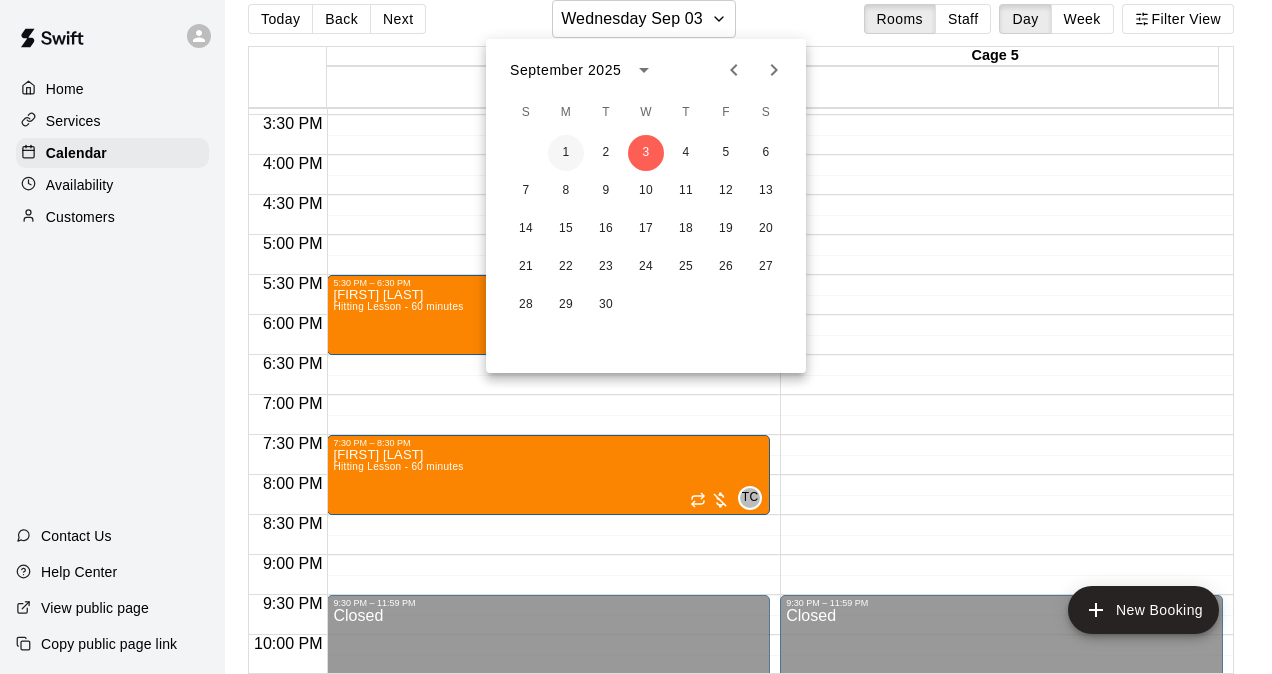 click on "1" at bounding box center [566, 153] 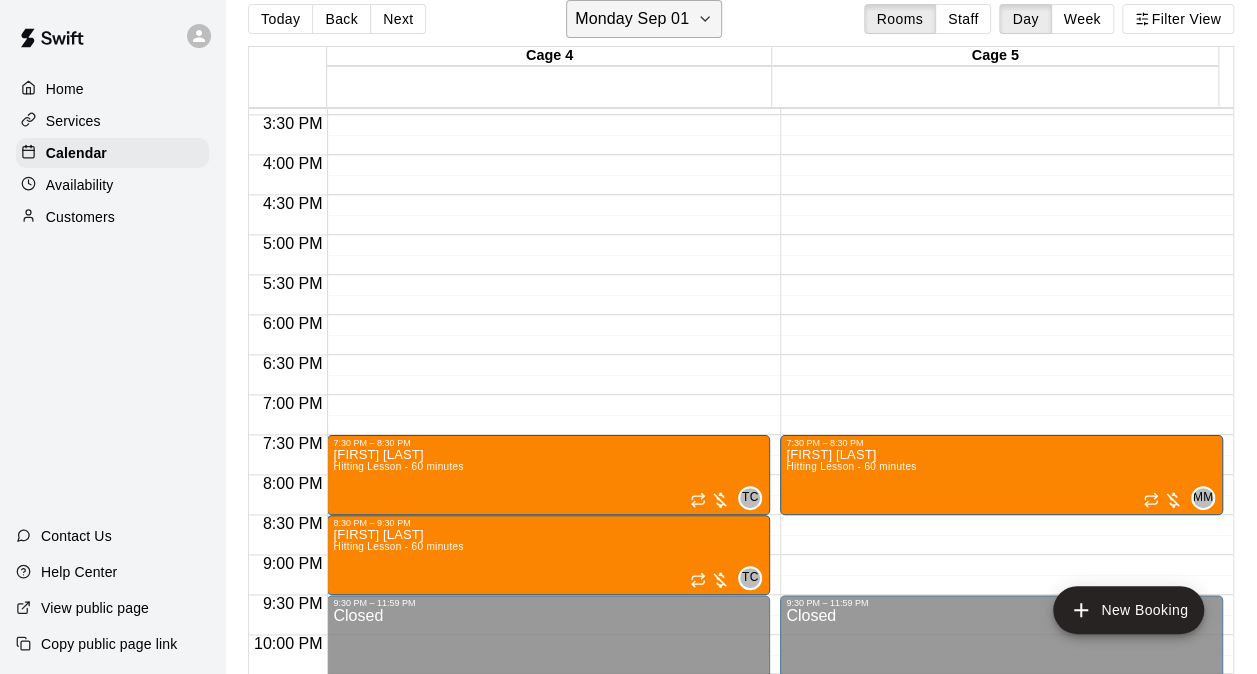 click on "Monday Sep 01" at bounding box center (632, 19) 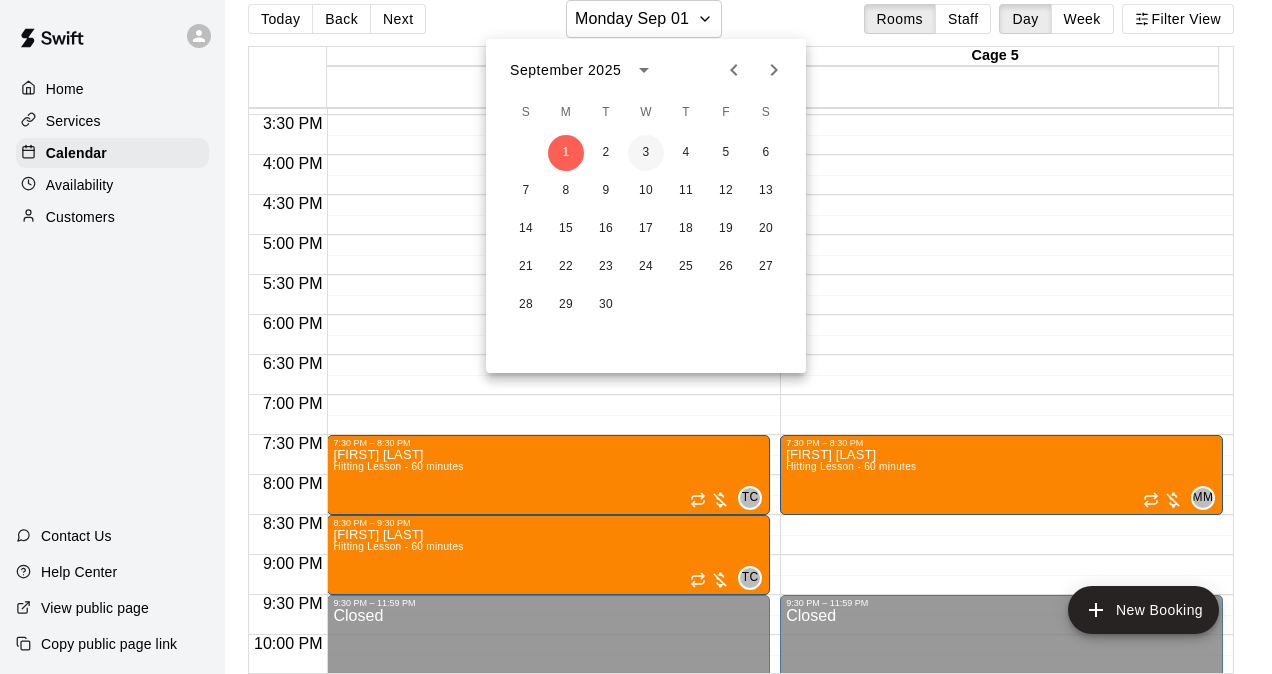 click on "3" at bounding box center (646, 153) 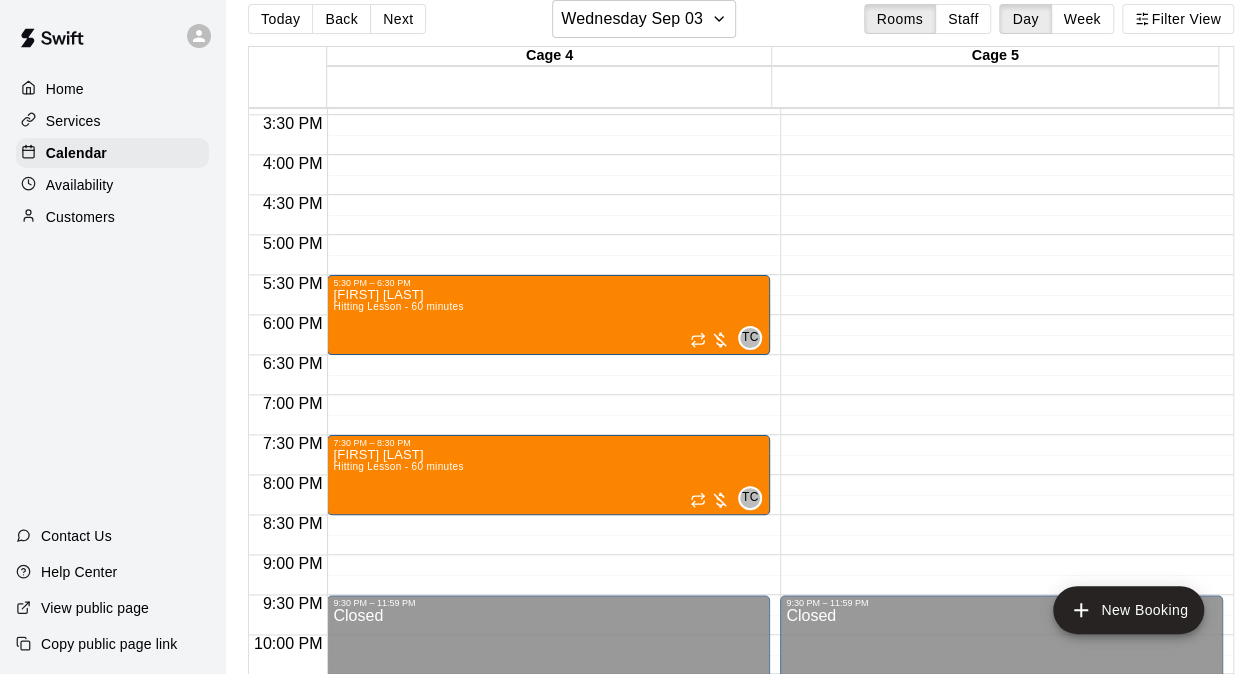 click on "Today Back Next Wednesday Sep 03 Rooms Staff Day Week Filter View" at bounding box center [741, 23] 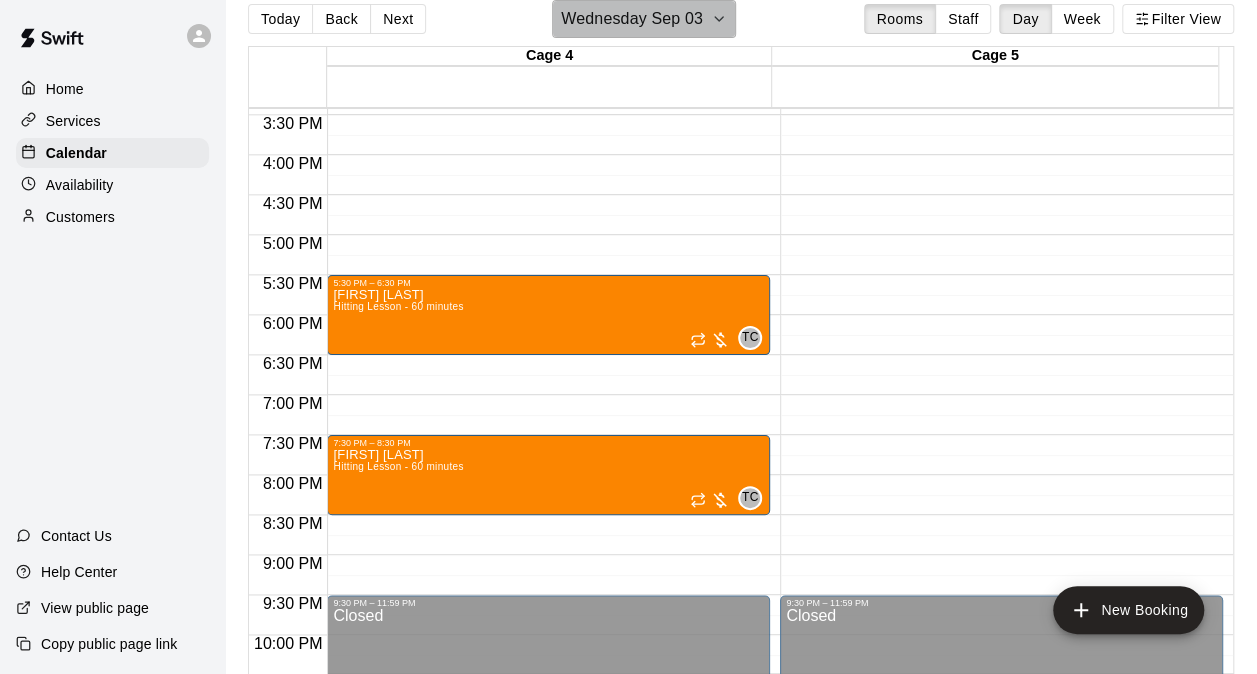 click on "Wednesday Sep 03" at bounding box center [632, 19] 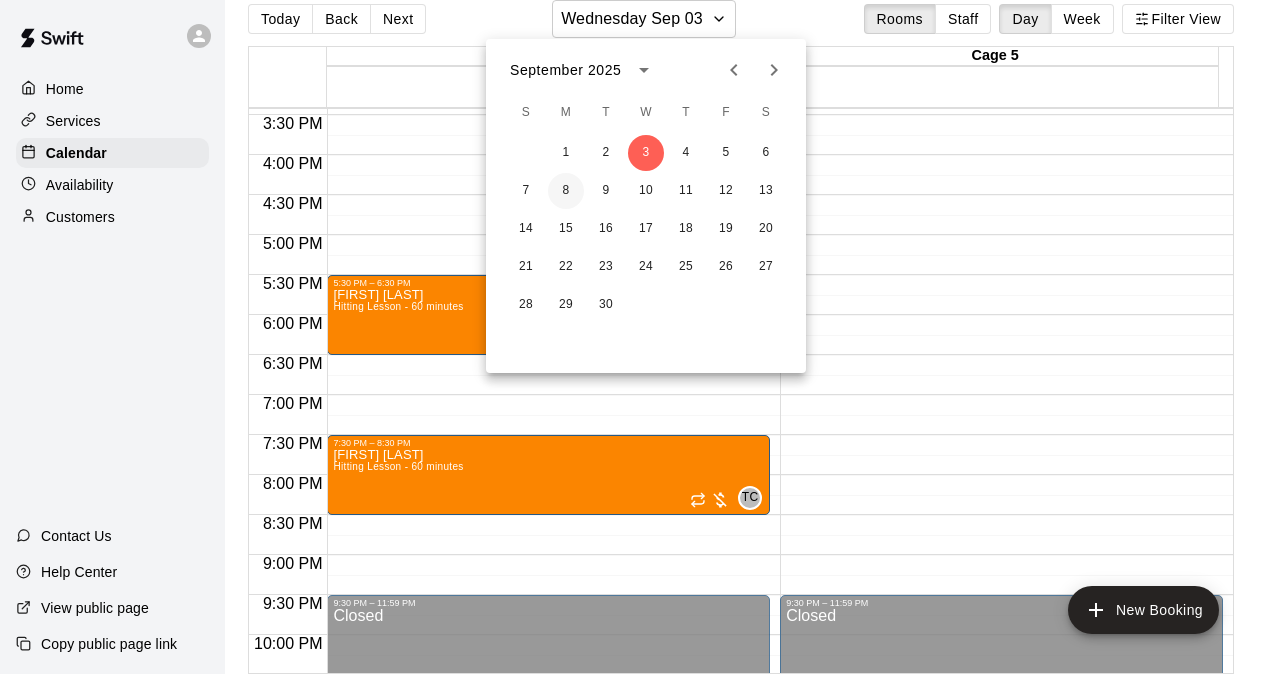 click on "8" at bounding box center [566, 191] 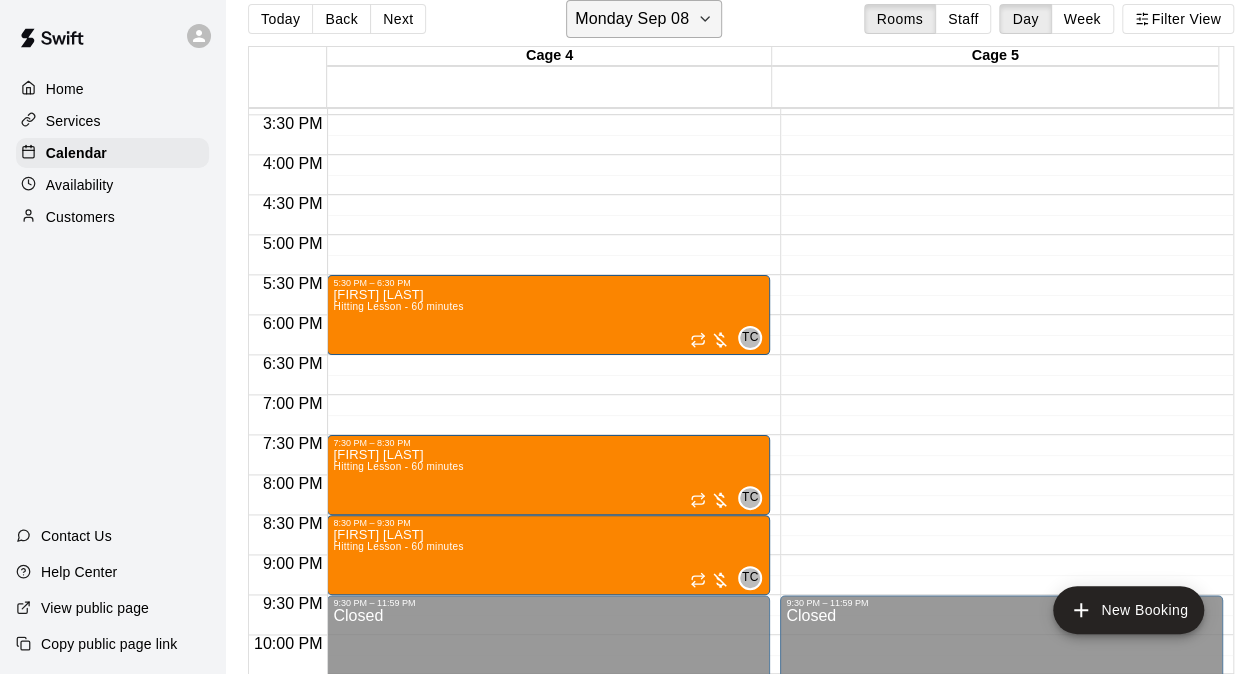 click on "Monday Sep 08" at bounding box center (632, 19) 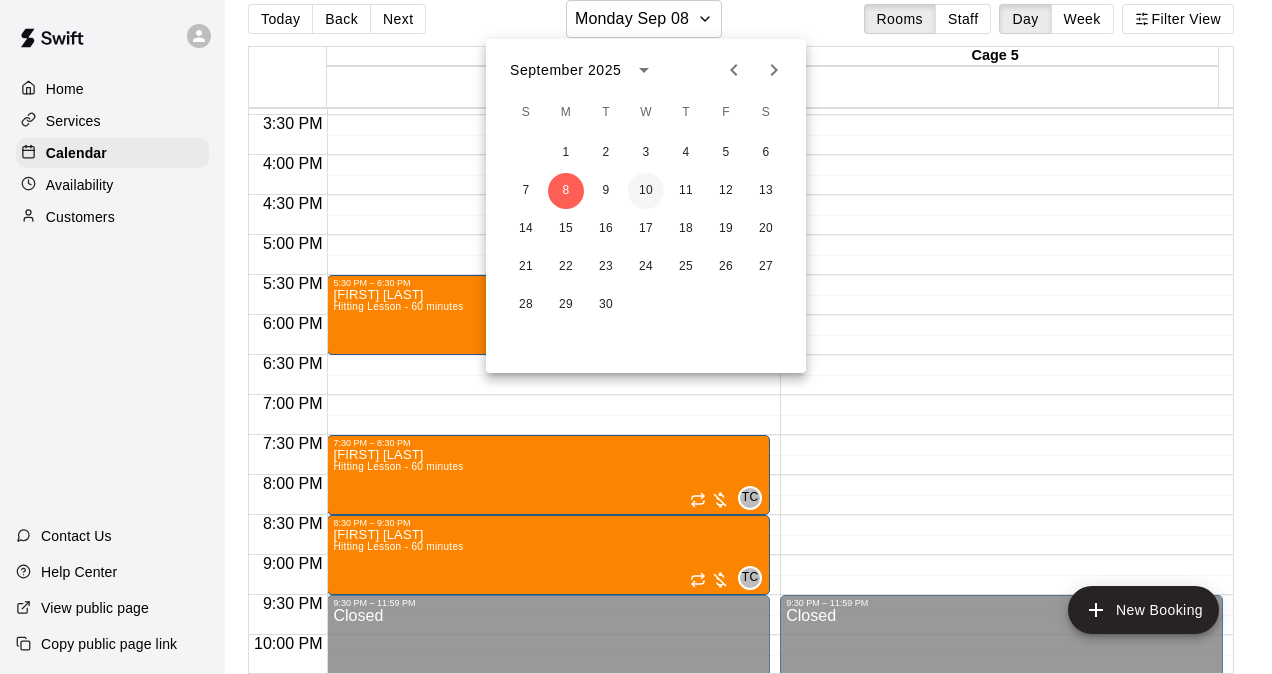 click on "10" at bounding box center [646, 191] 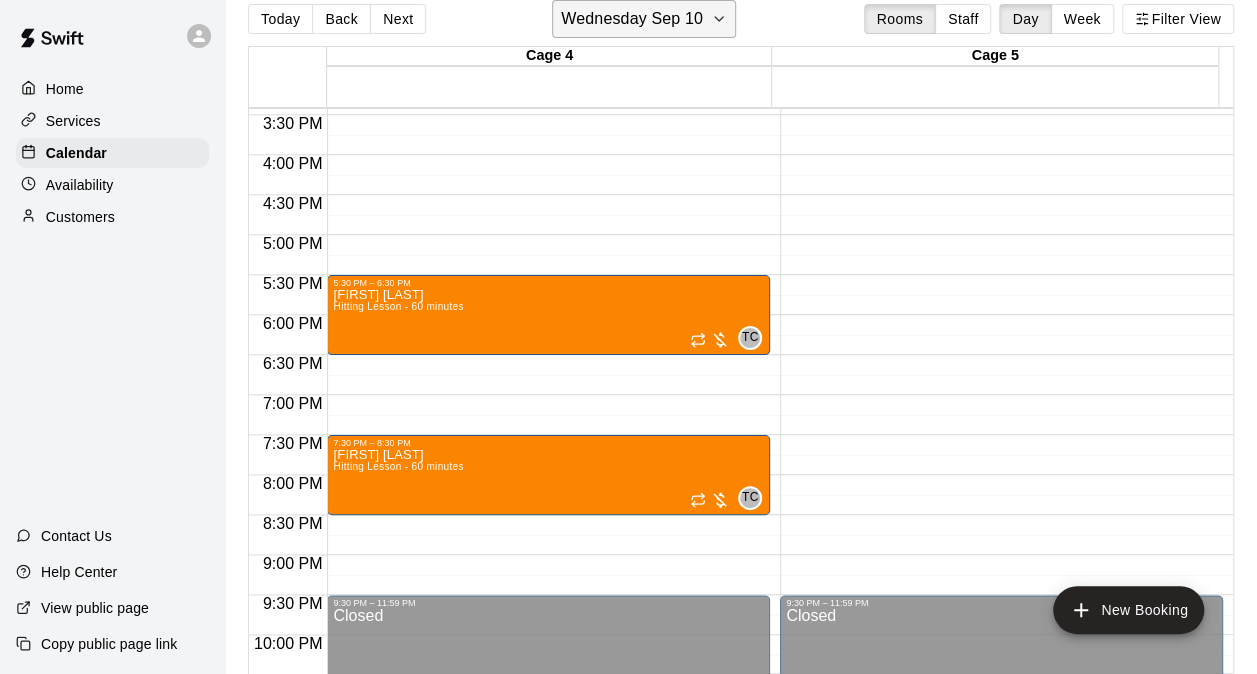 click on "Wednesday Sep 10" at bounding box center [632, 19] 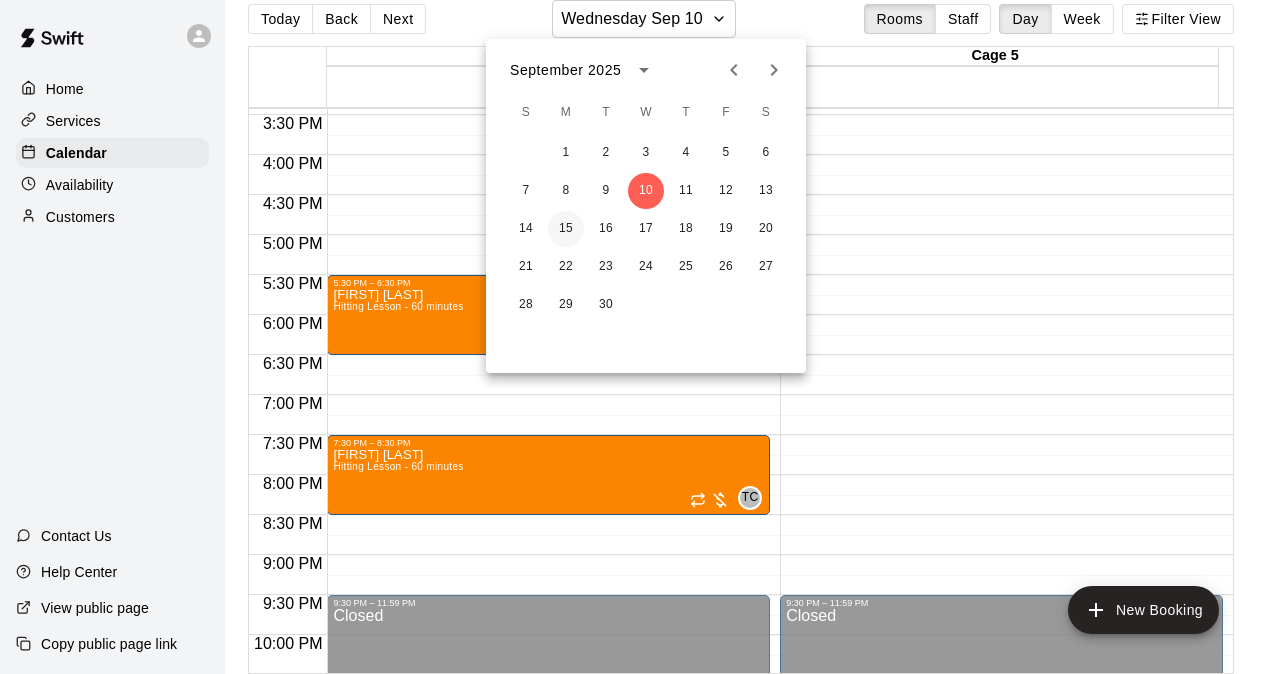 click on "15" at bounding box center (566, 229) 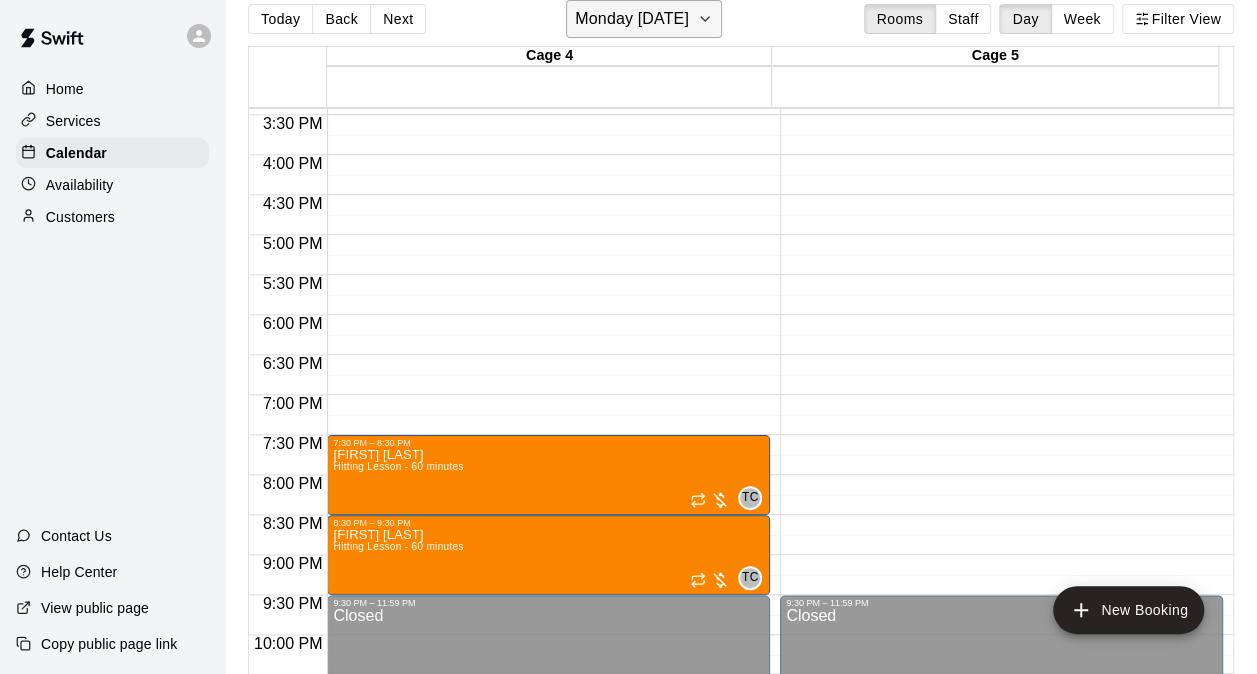 click on "Monday [DATE]" at bounding box center [632, 19] 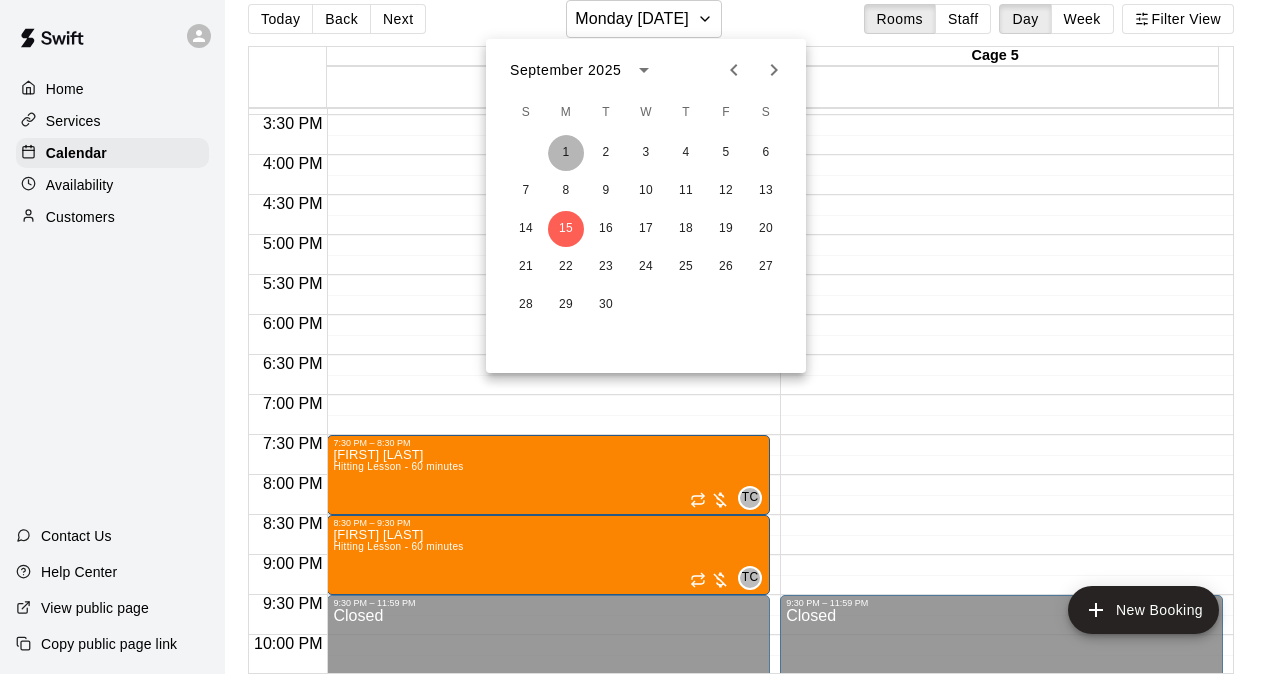 click on "1" at bounding box center (566, 153) 